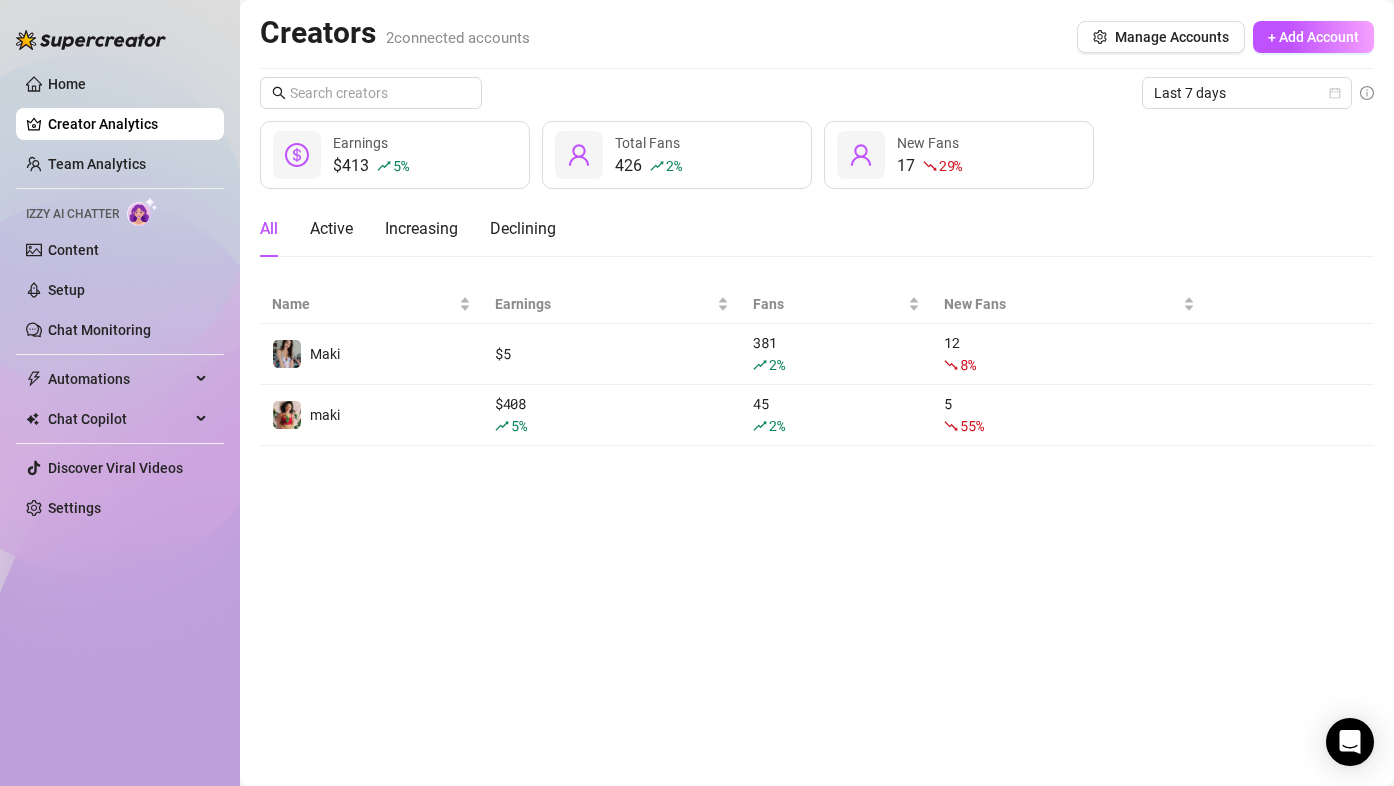 scroll, scrollTop: 0, scrollLeft: 0, axis: both 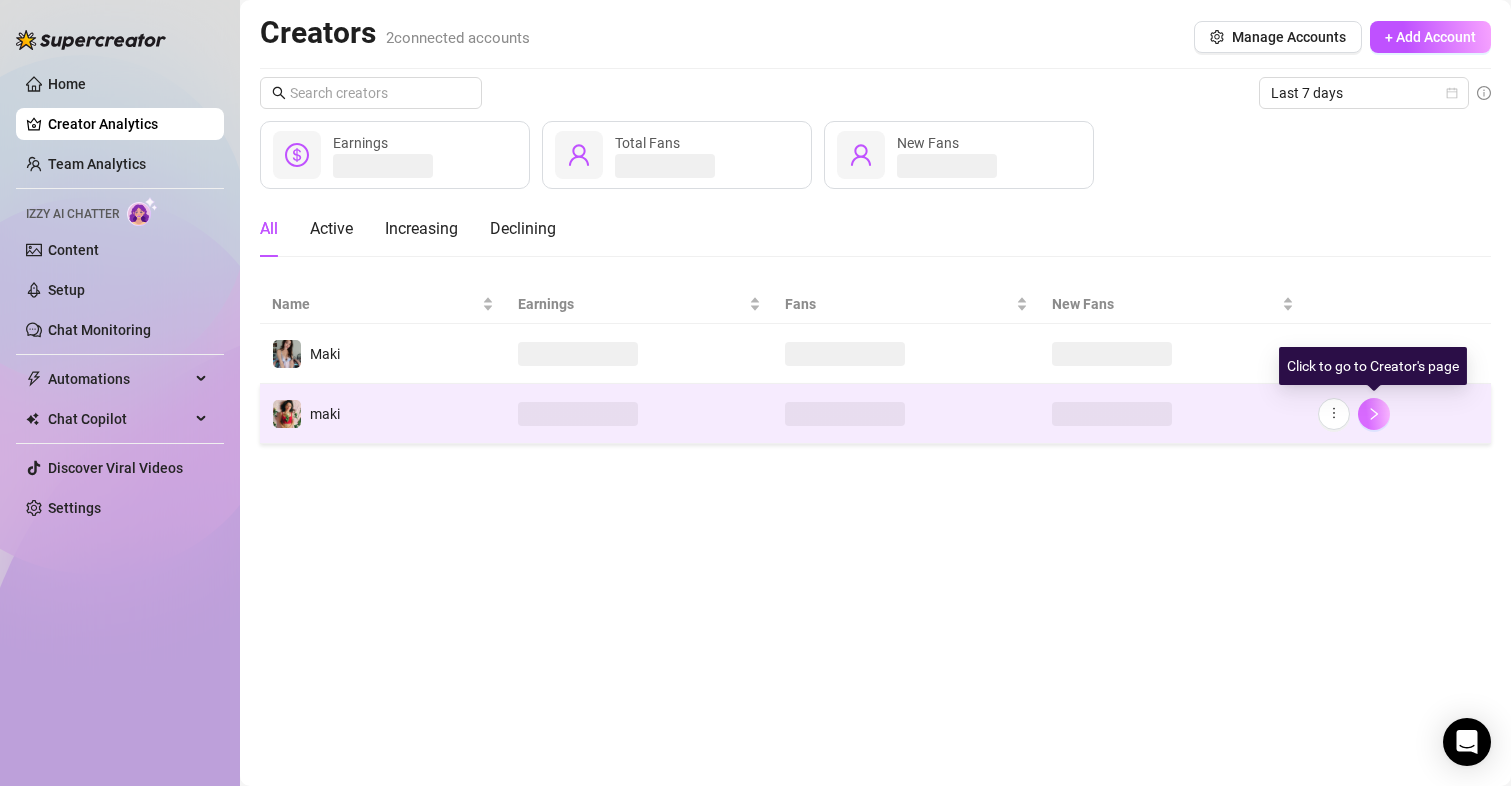 click 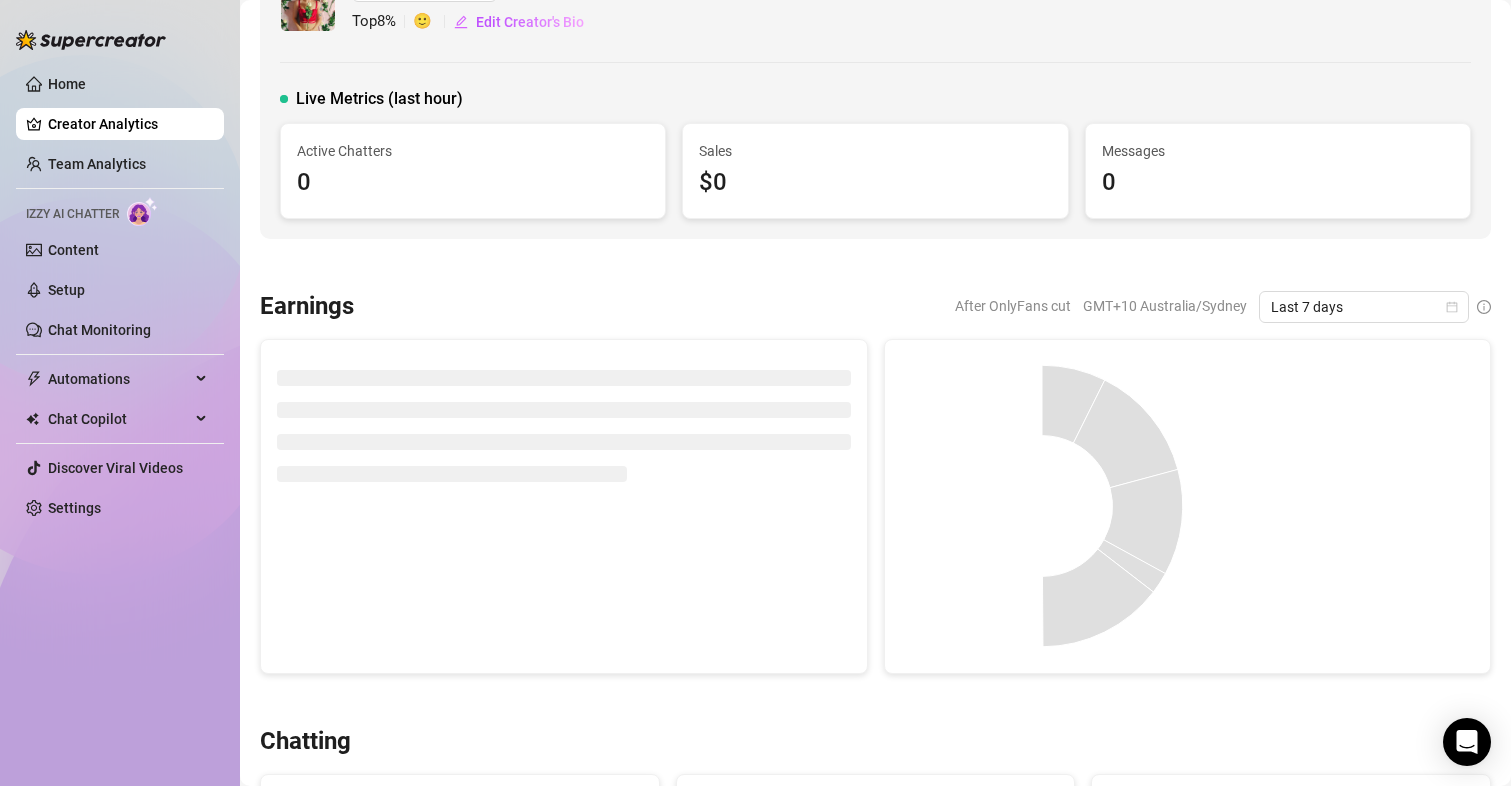 scroll, scrollTop: 100, scrollLeft: 0, axis: vertical 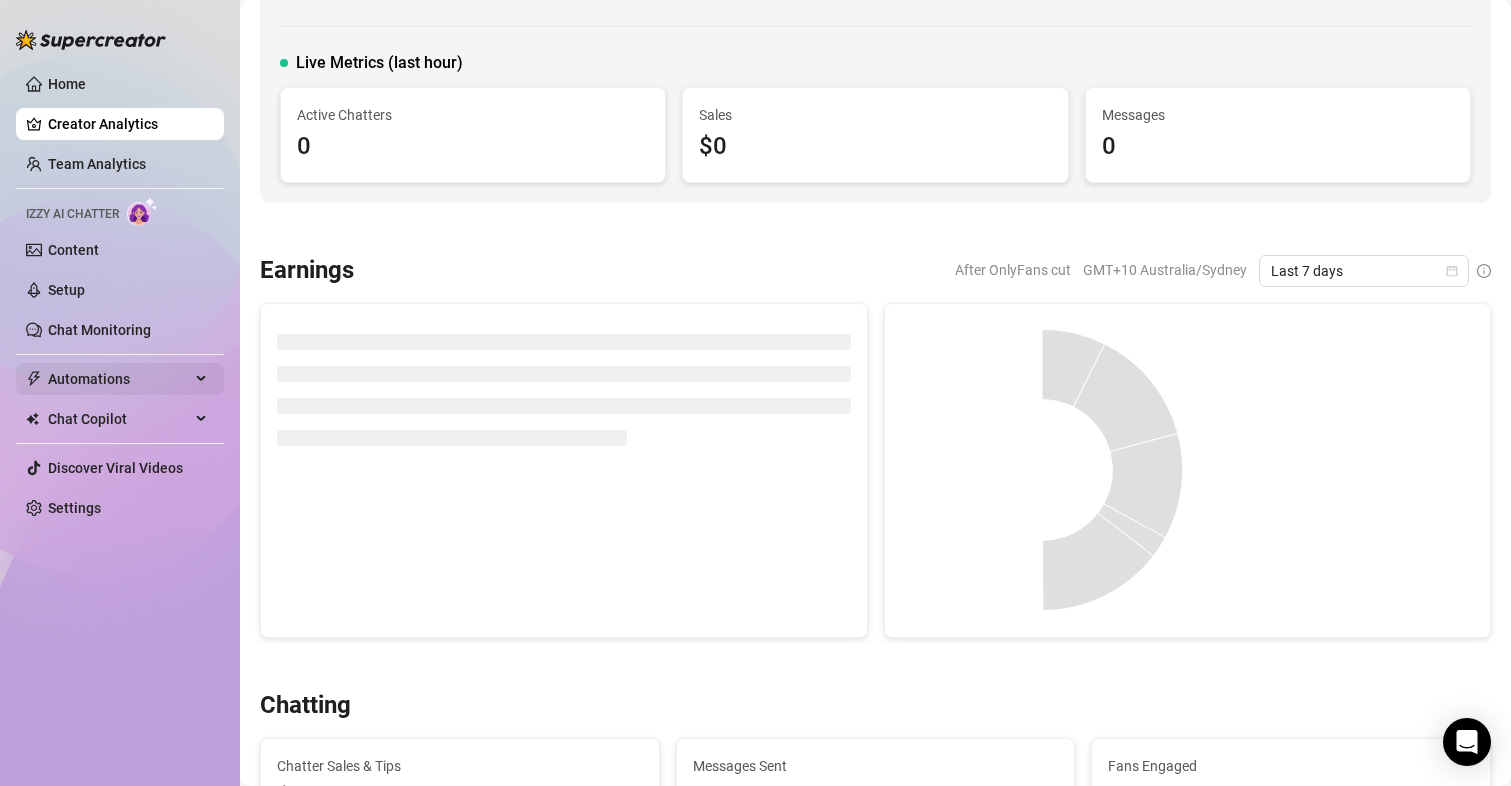 click on "Automations" at bounding box center [119, 379] 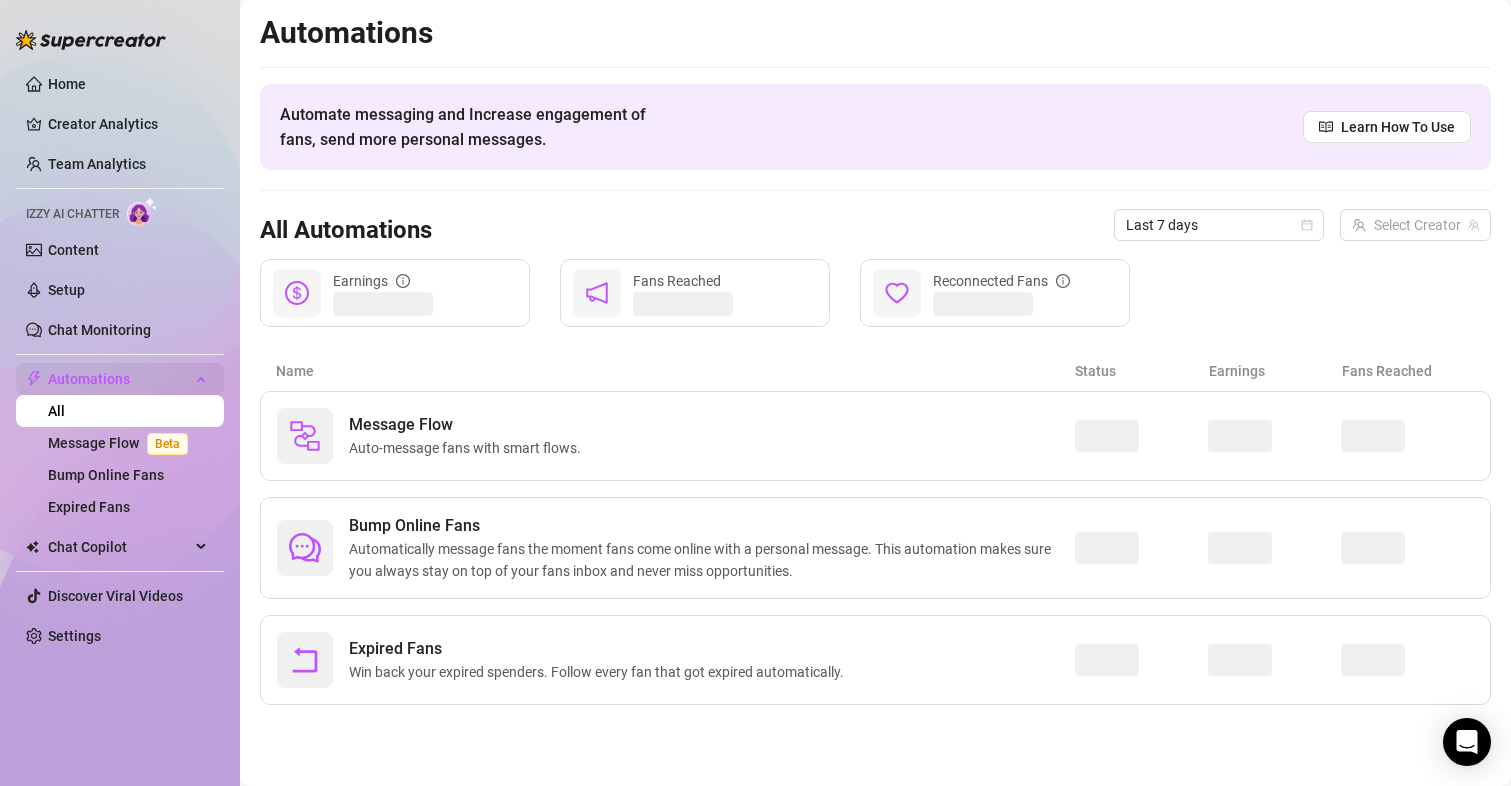 scroll, scrollTop: 0, scrollLeft: 0, axis: both 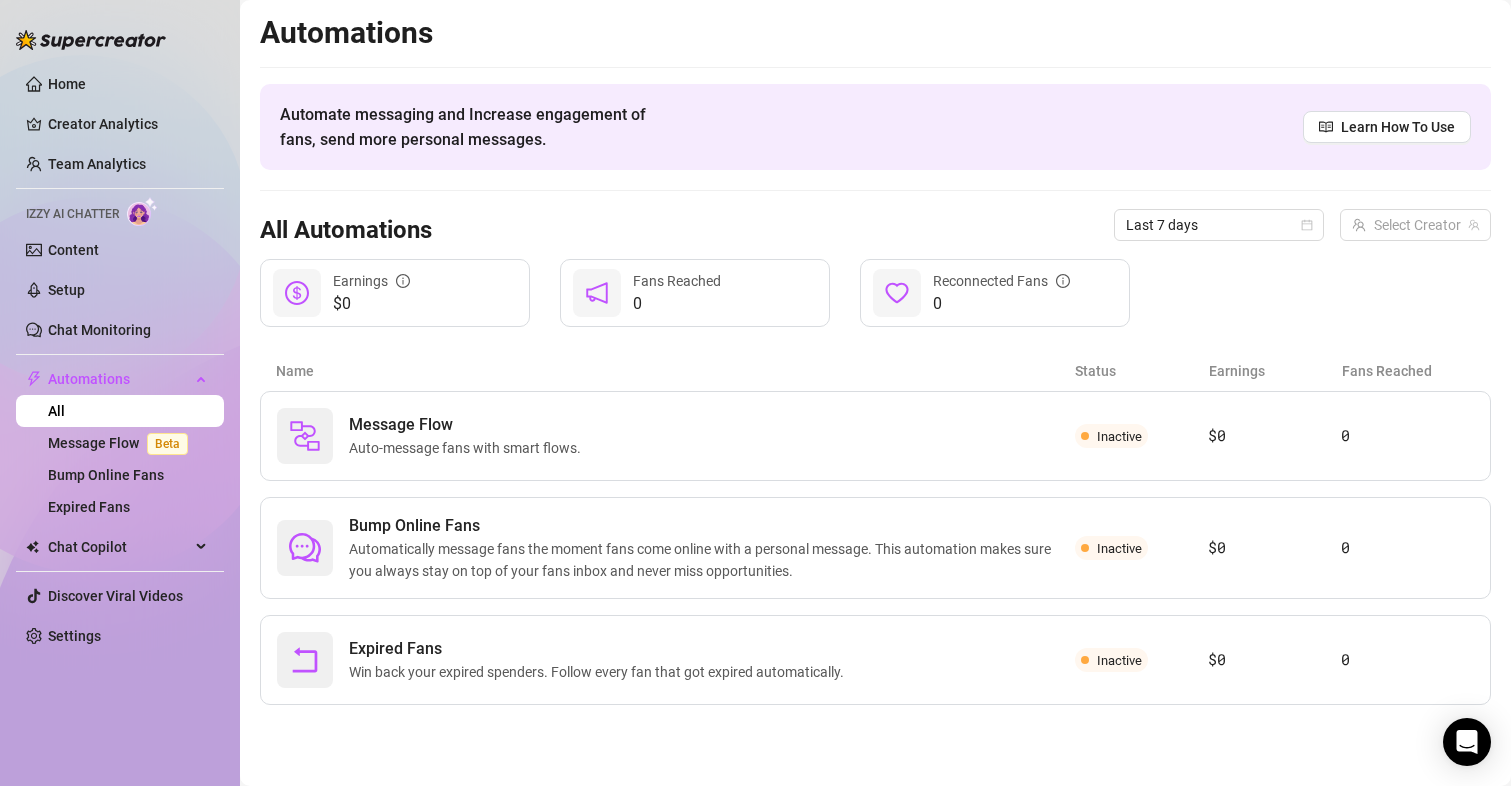 click on "Home Creator Analytics   Team Analytics Izzy AI Chatter Content Setup Chat Monitoring Automations All Message Flow Beta Bump Online Fans Expired Fans Chat Copilot Discover Viral Videos Settings" at bounding box center (120, 360) 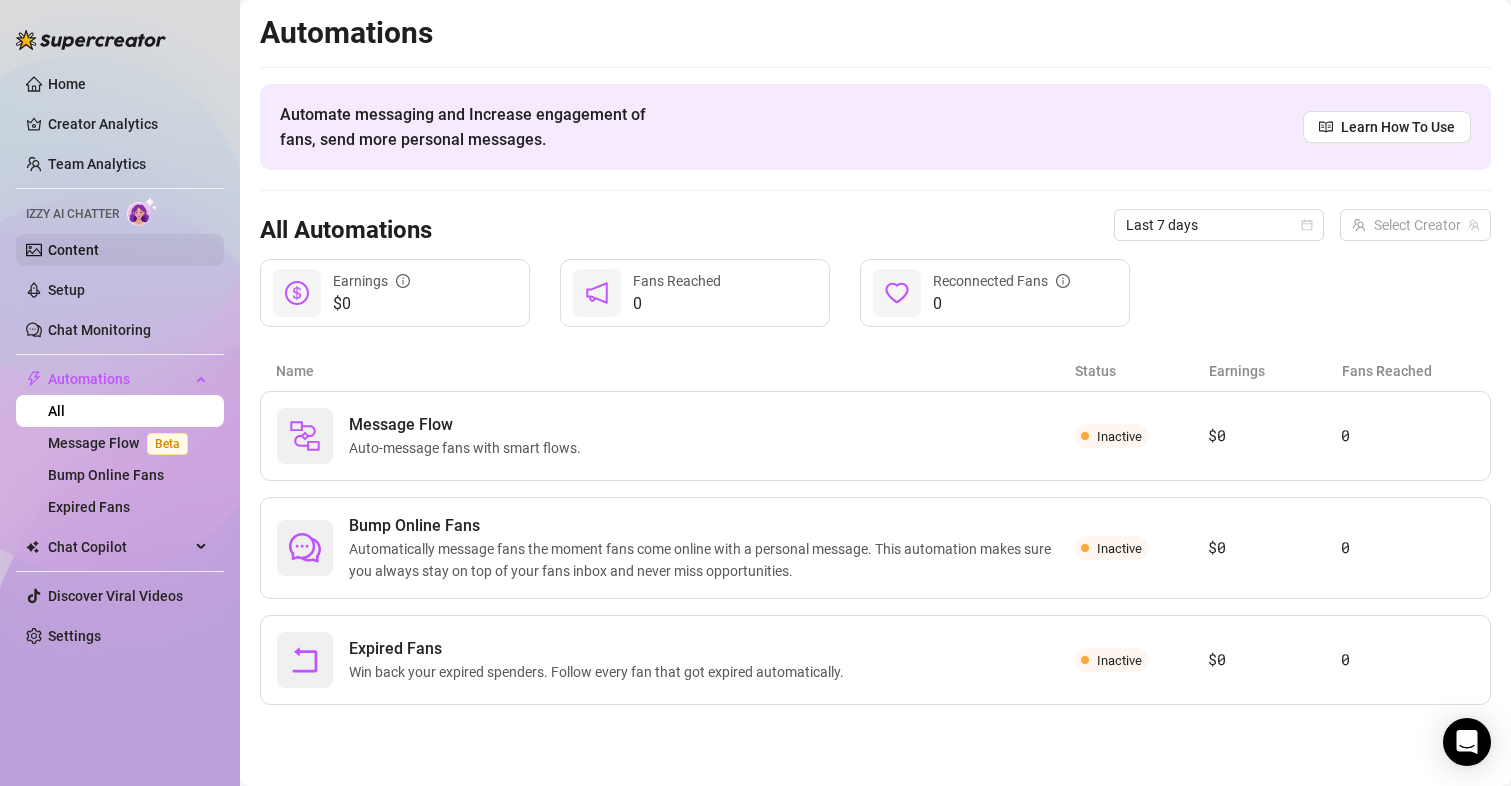 click on "Content" at bounding box center [73, 250] 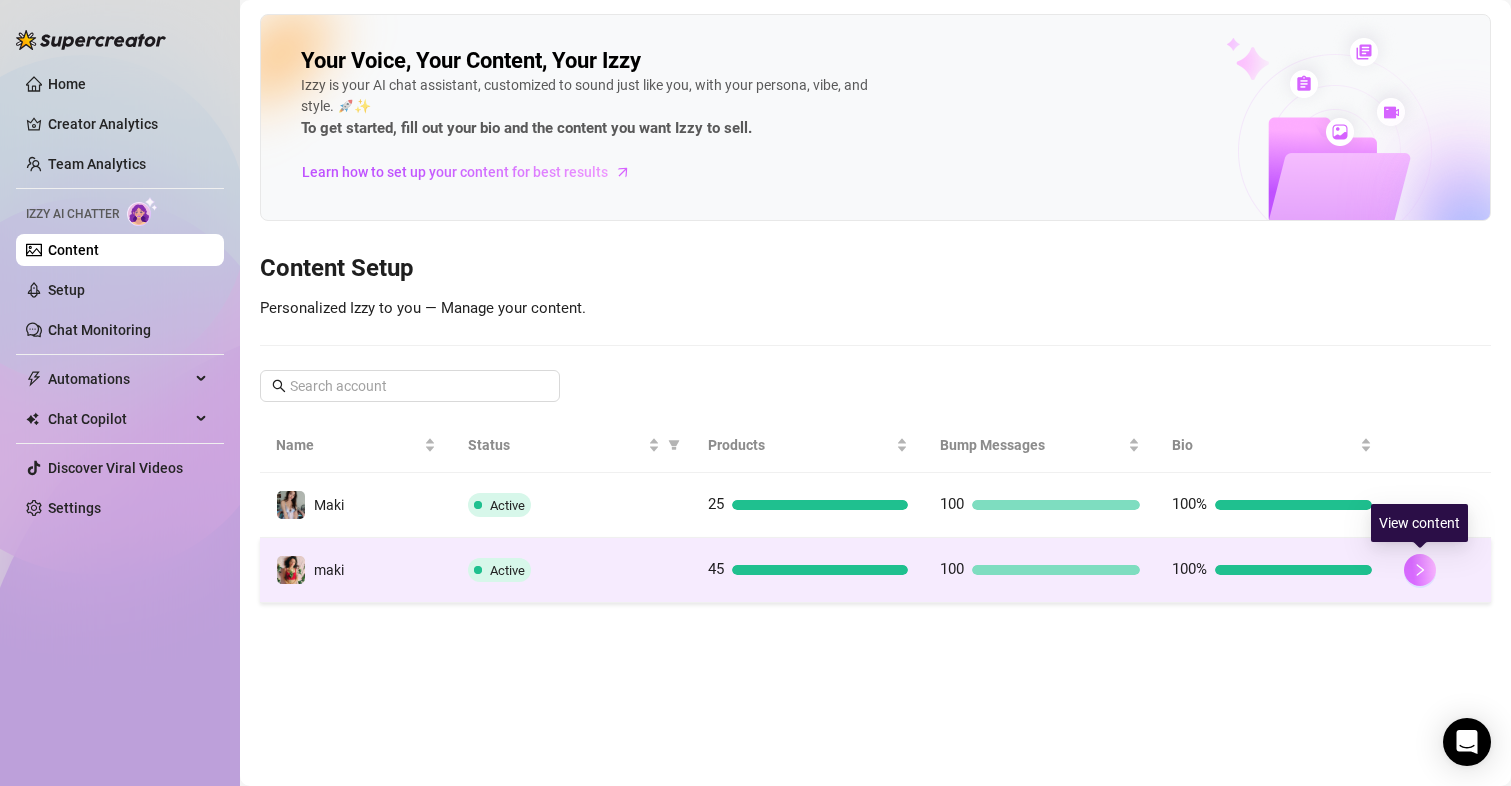 click 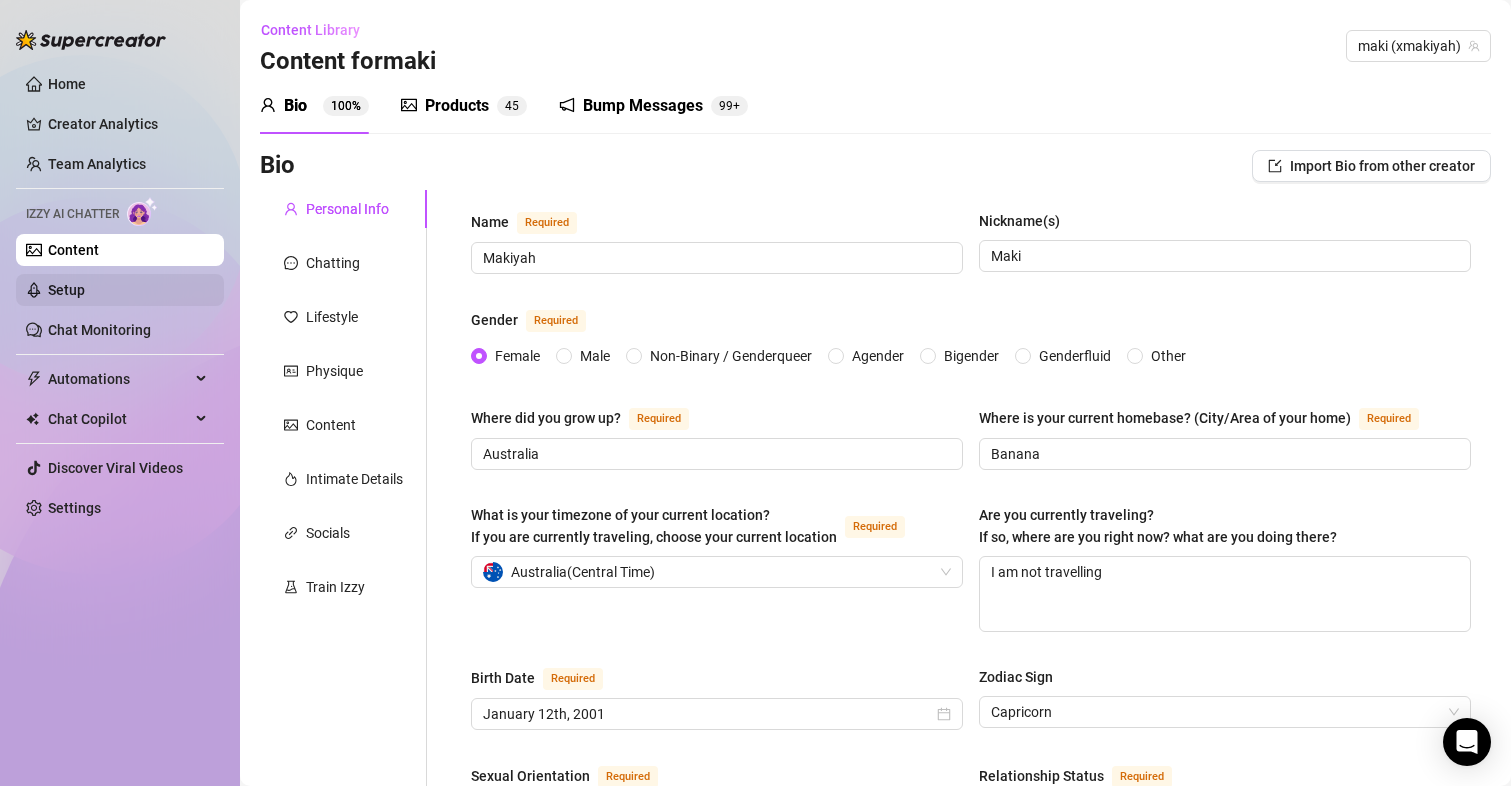click on "Setup" at bounding box center (66, 290) 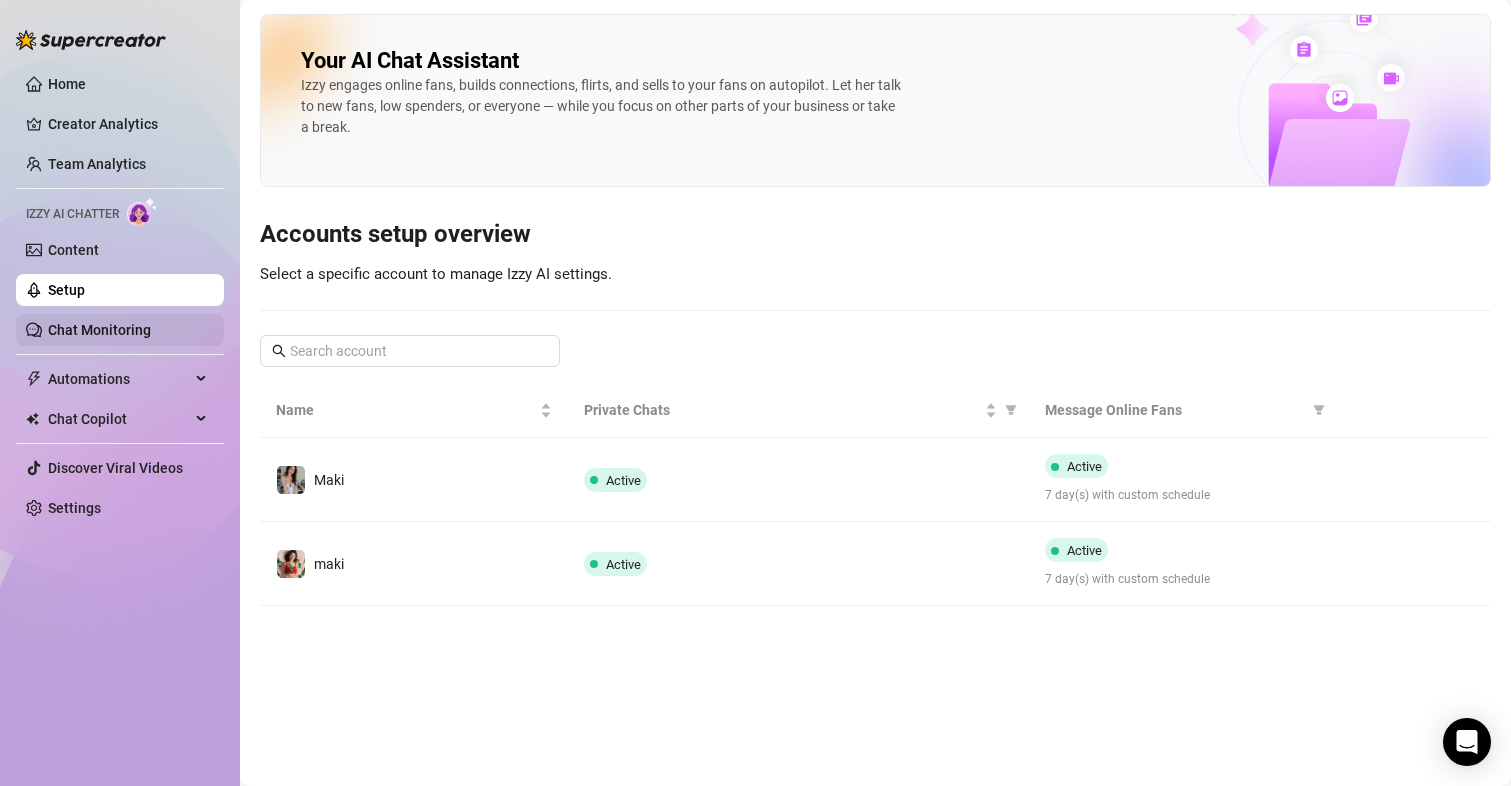 click on "Chat Monitoring" at bounding box center (99, 330) 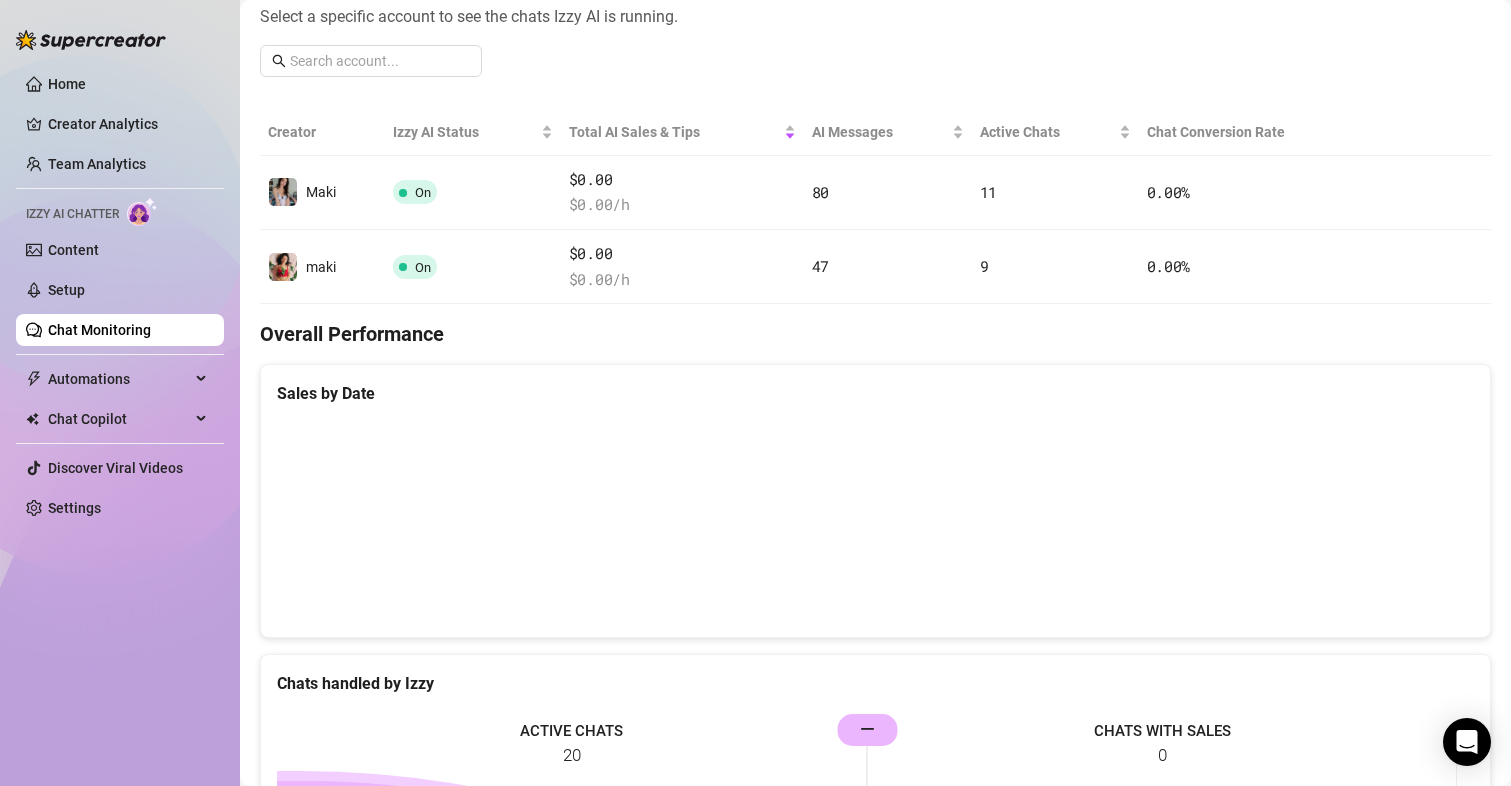 scroll, scrollTop: 300, scrollLeft: 0, axis: vertical 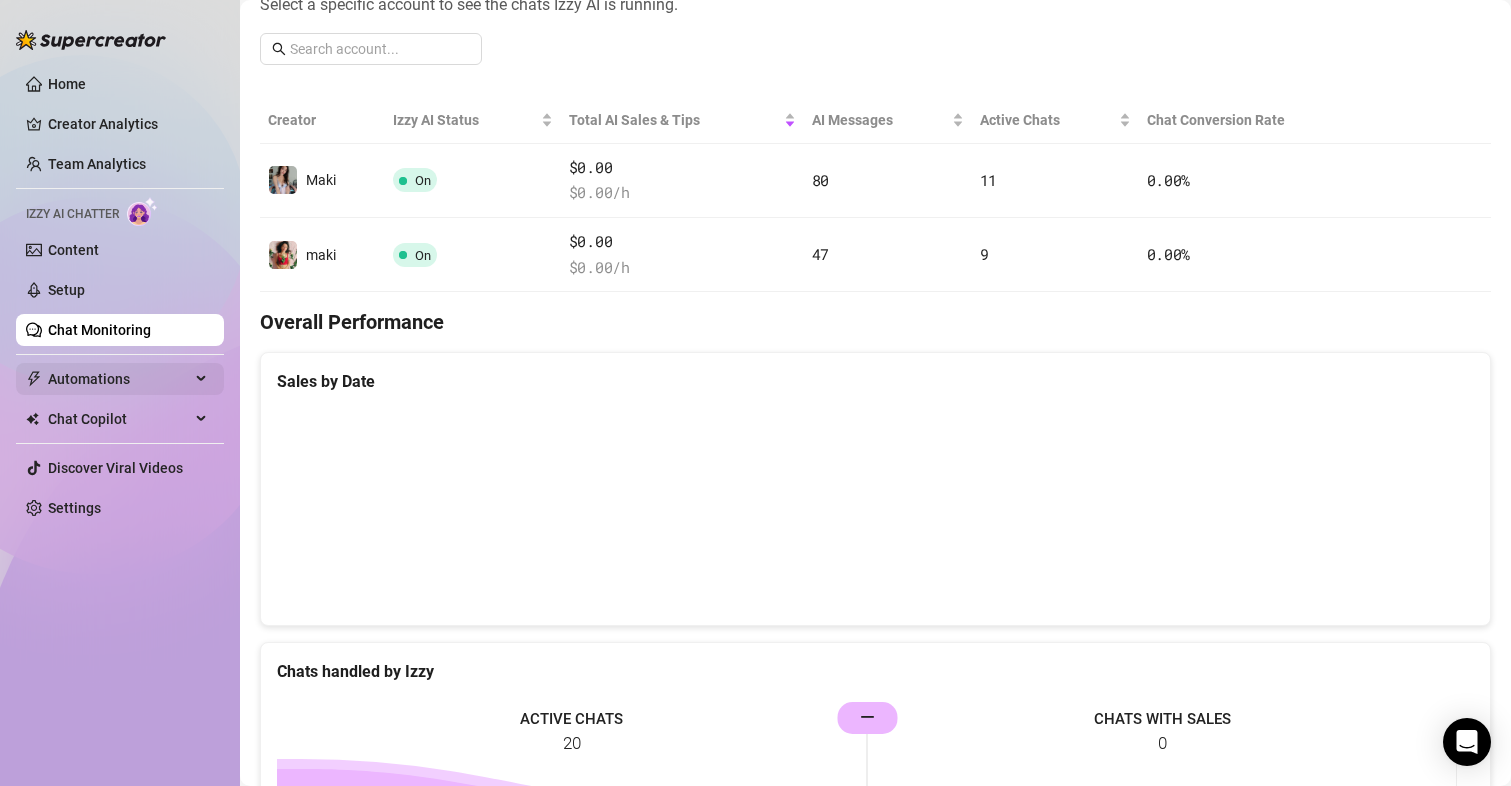 click on "Automations" at bounding box center [119, 379] 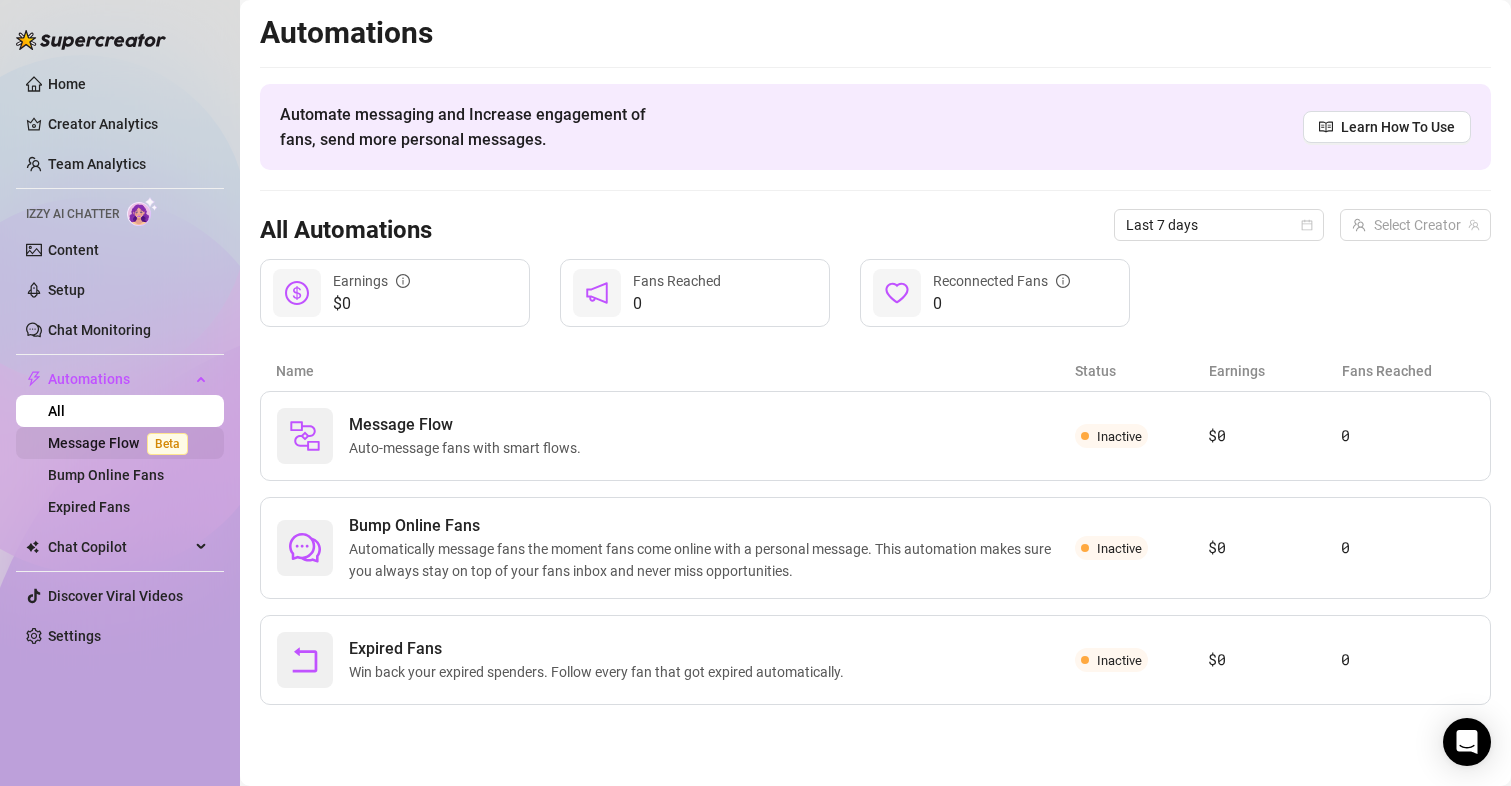 click on "Message Flow Beta" at bounding box center [122, 443] 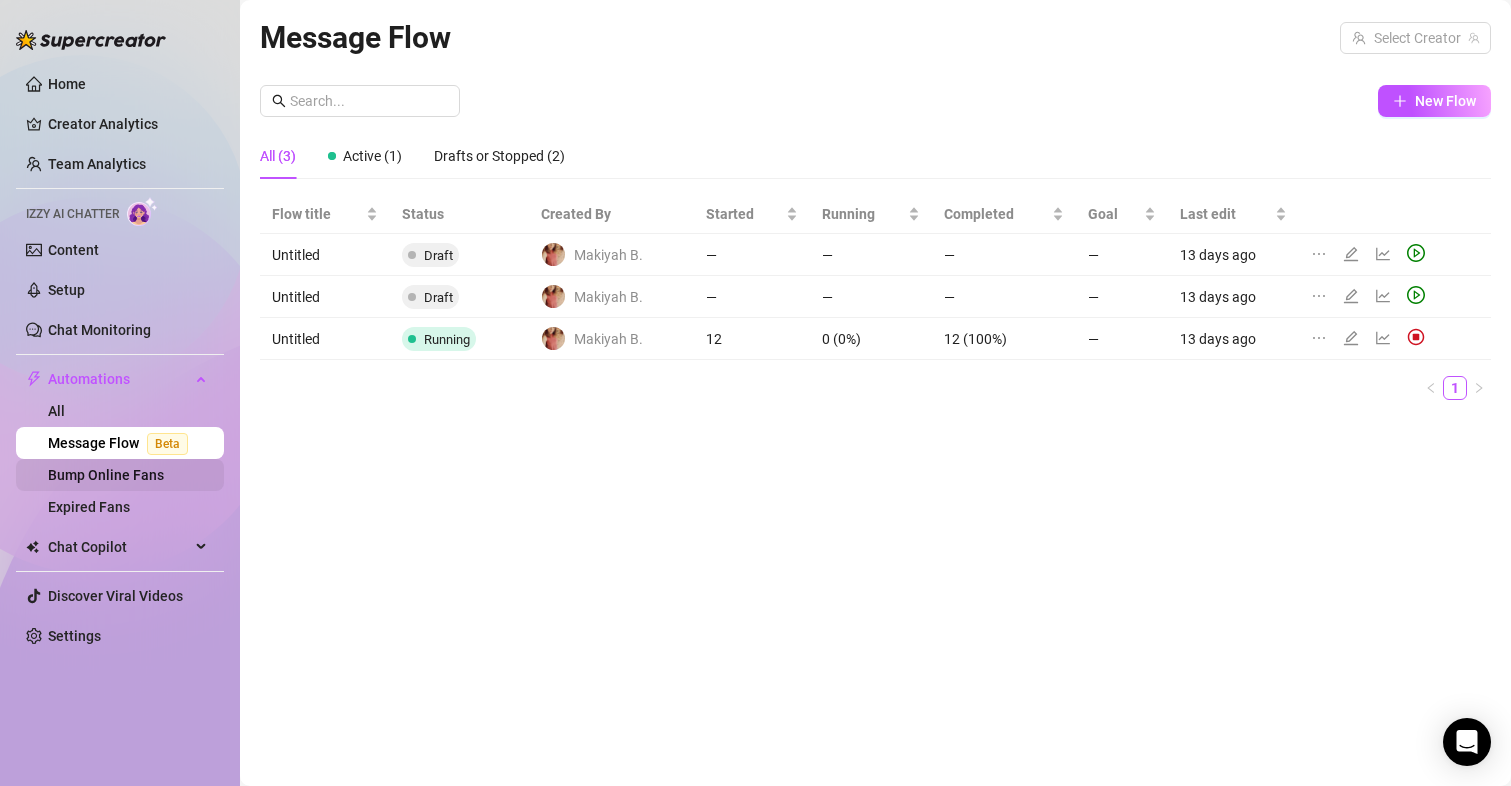 click on "Bump Online Fans" at bounding box center (106, 475) 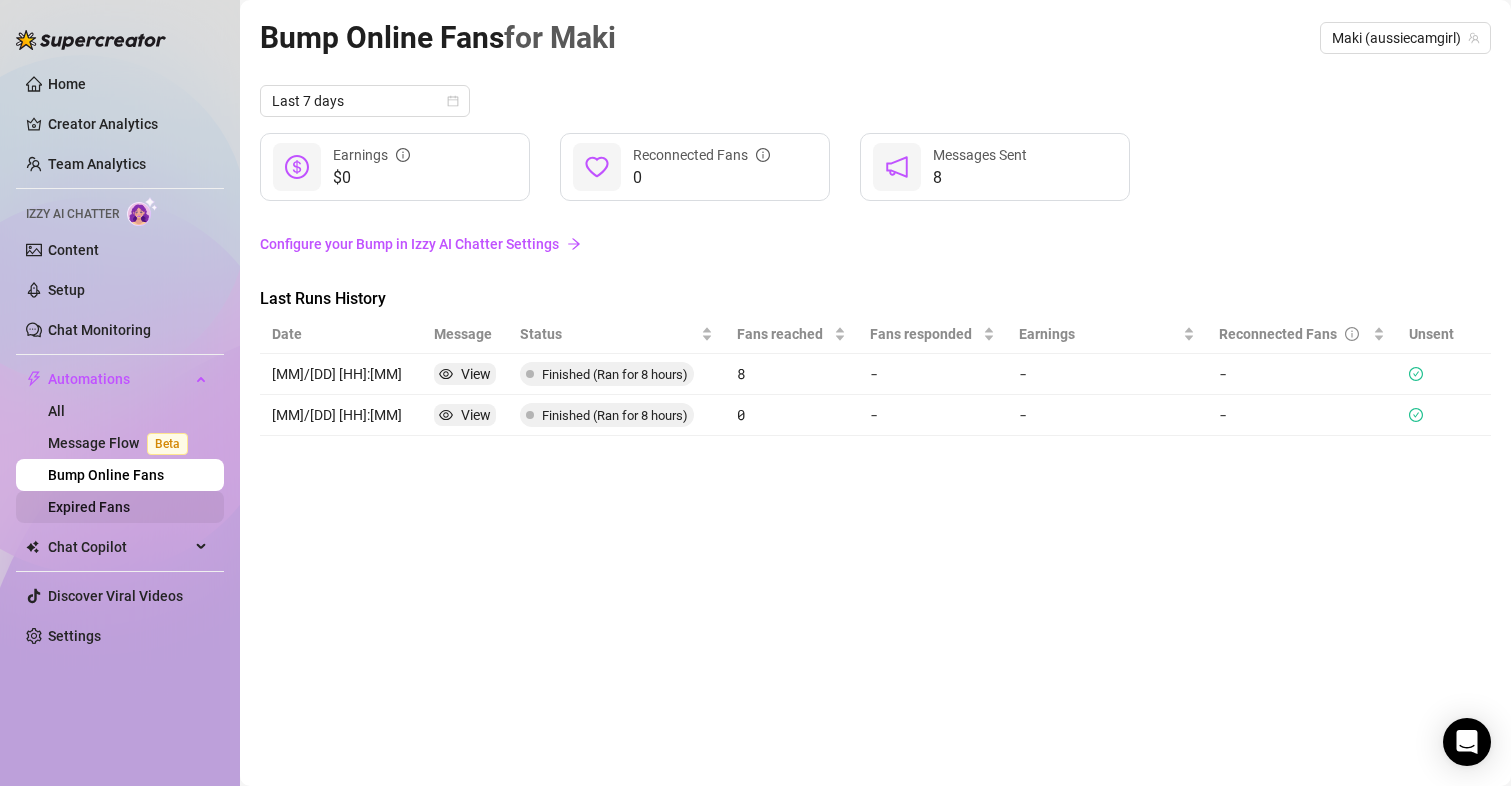 click on "Expired Fans" at bounding box center (89, 507) 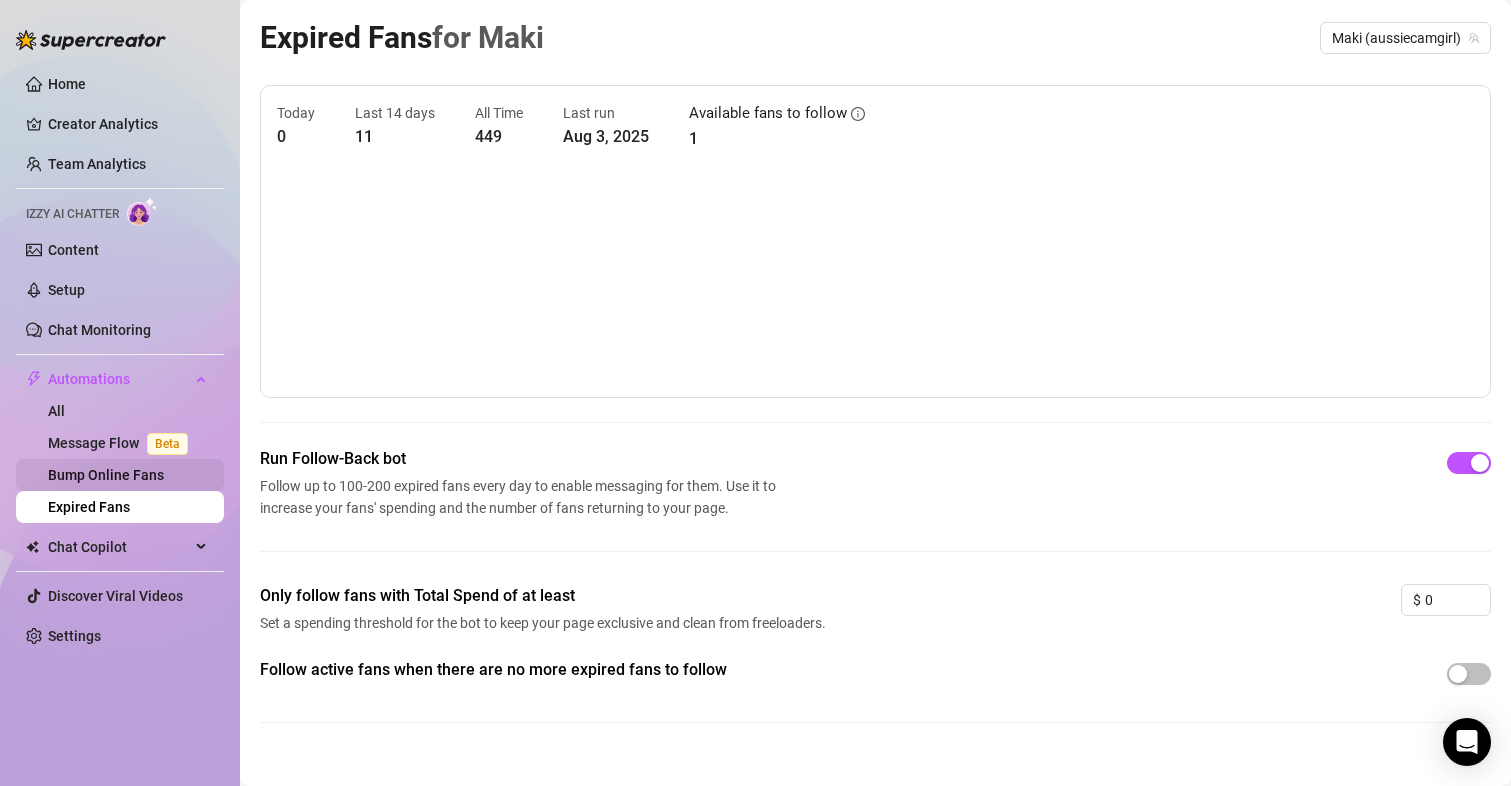 click on "Bump Online Fans" at bounding box center (106, 475) 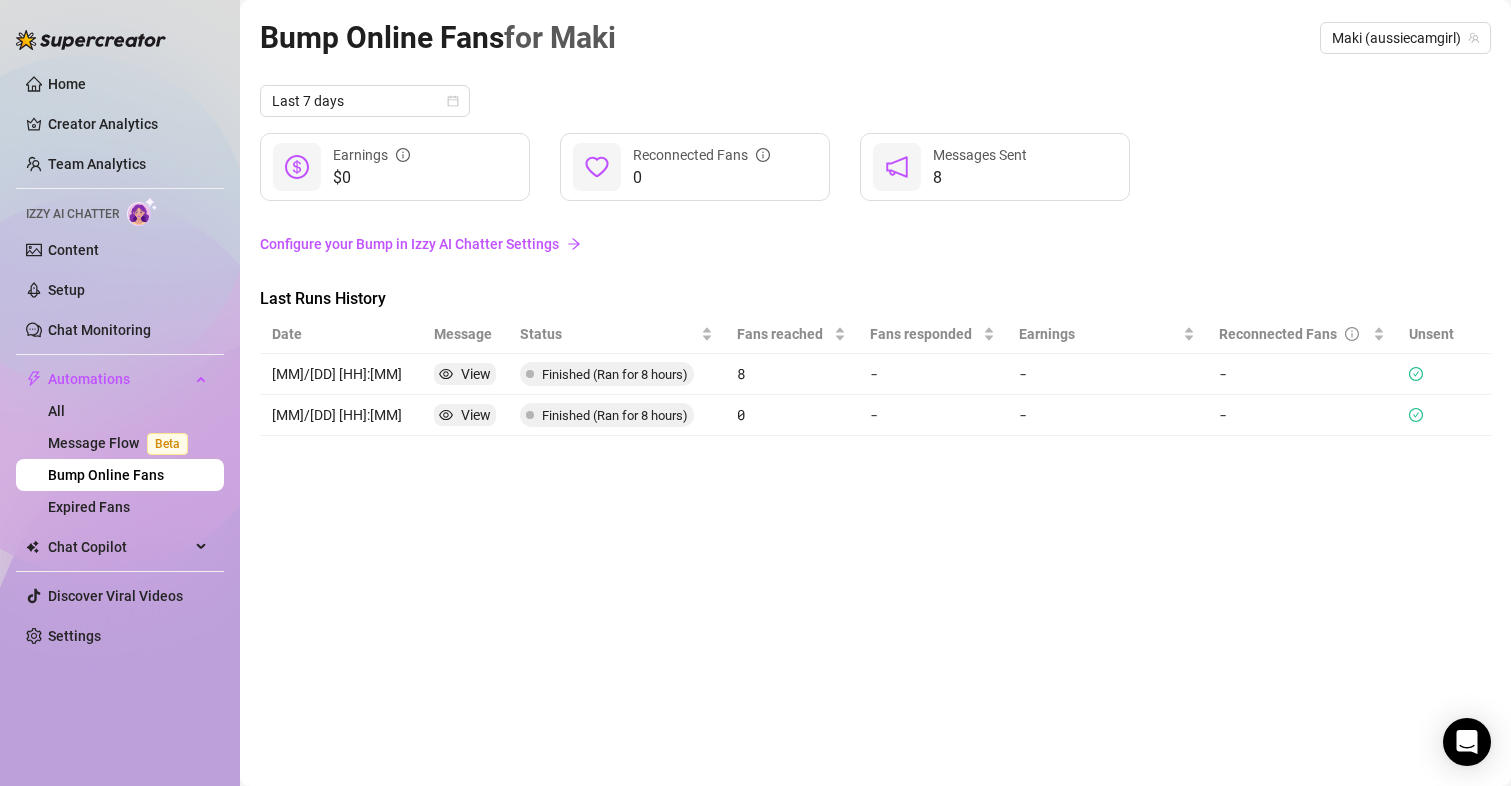 click on "Configure your Bump in Izzy AI Chatter Settings" at bounding box center [875, 244] 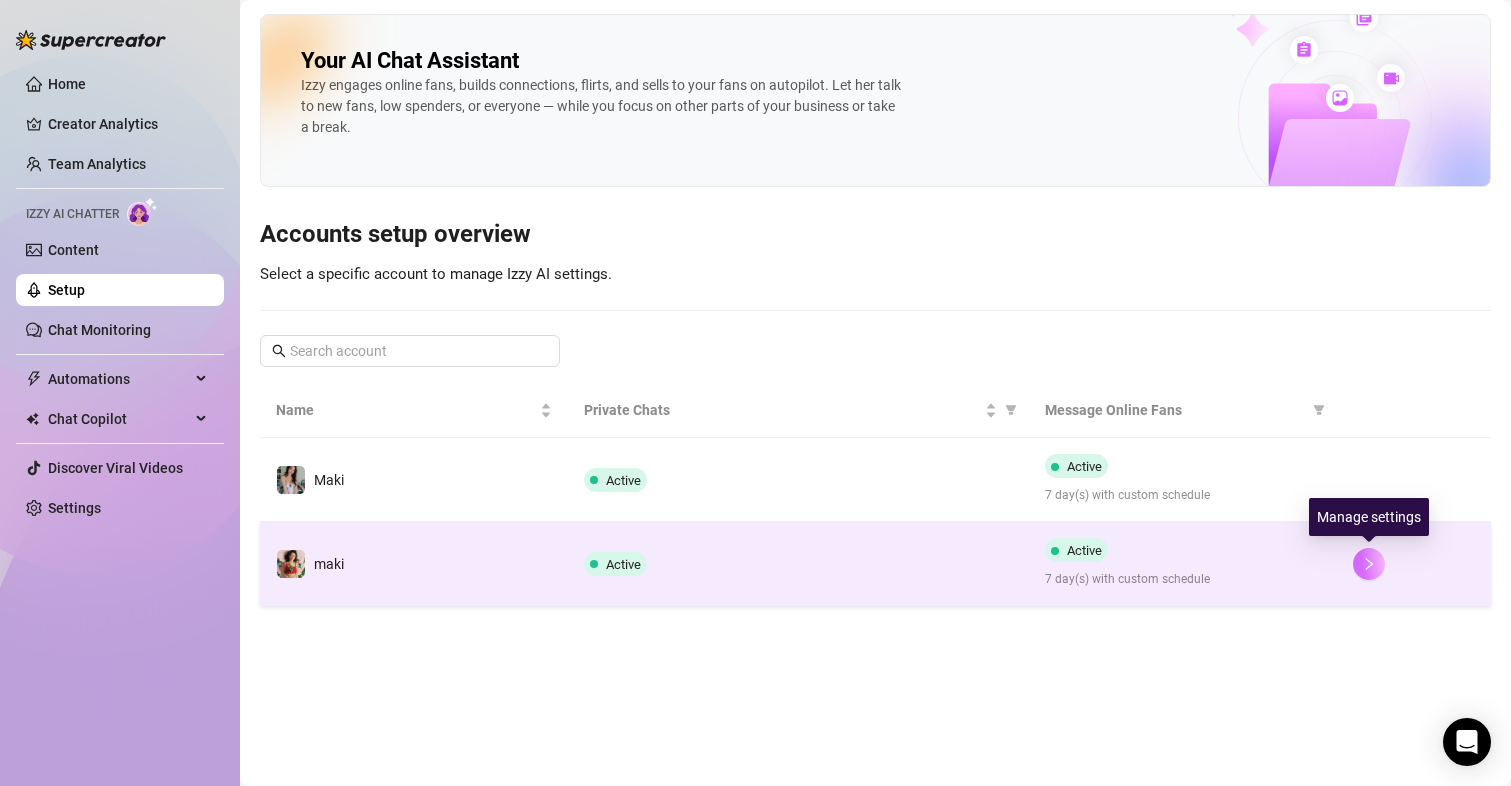 click at bounding box center [1369, 564] 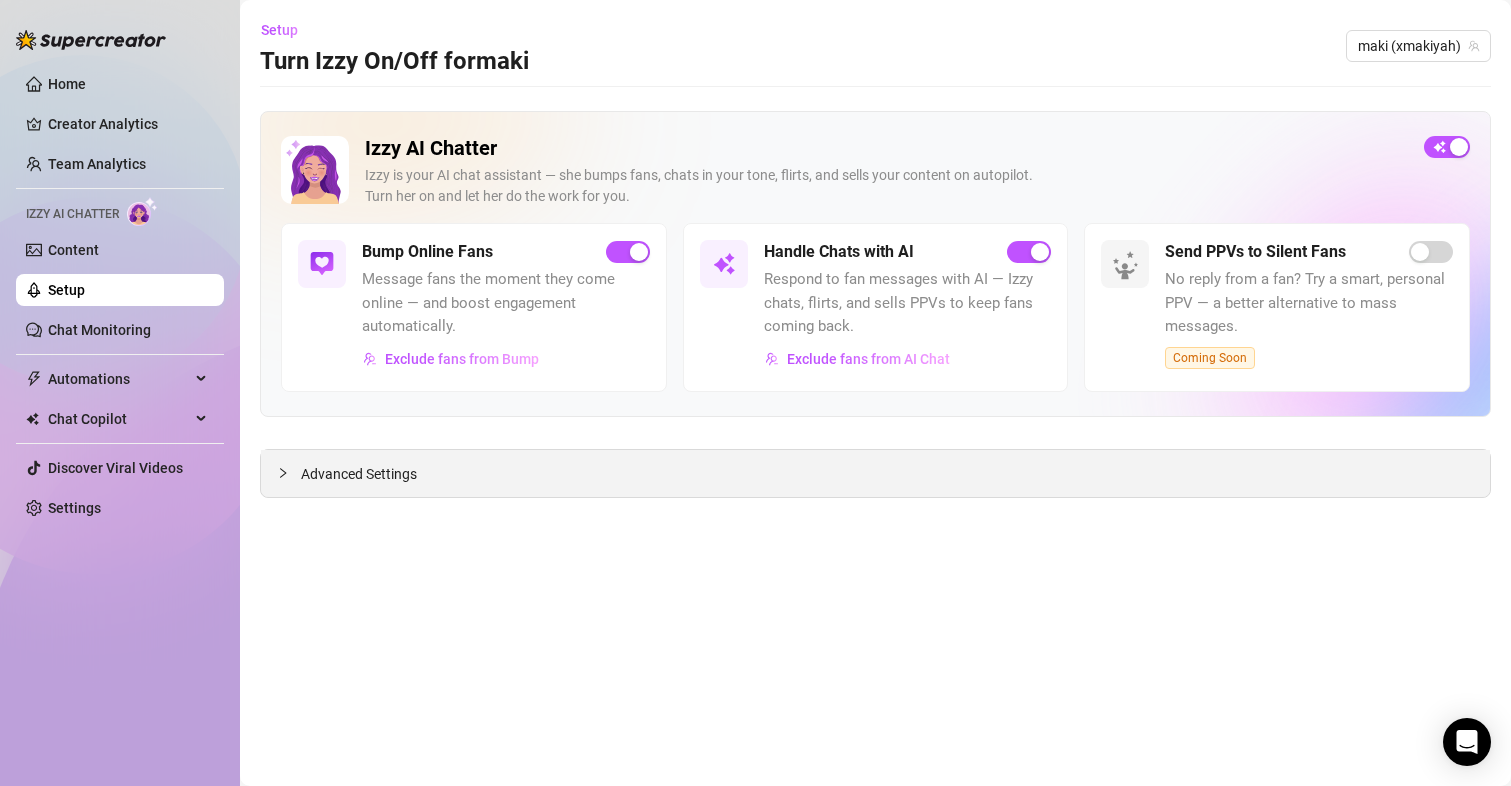 click on "Advanced Settings" at bounding box center [359, 474] 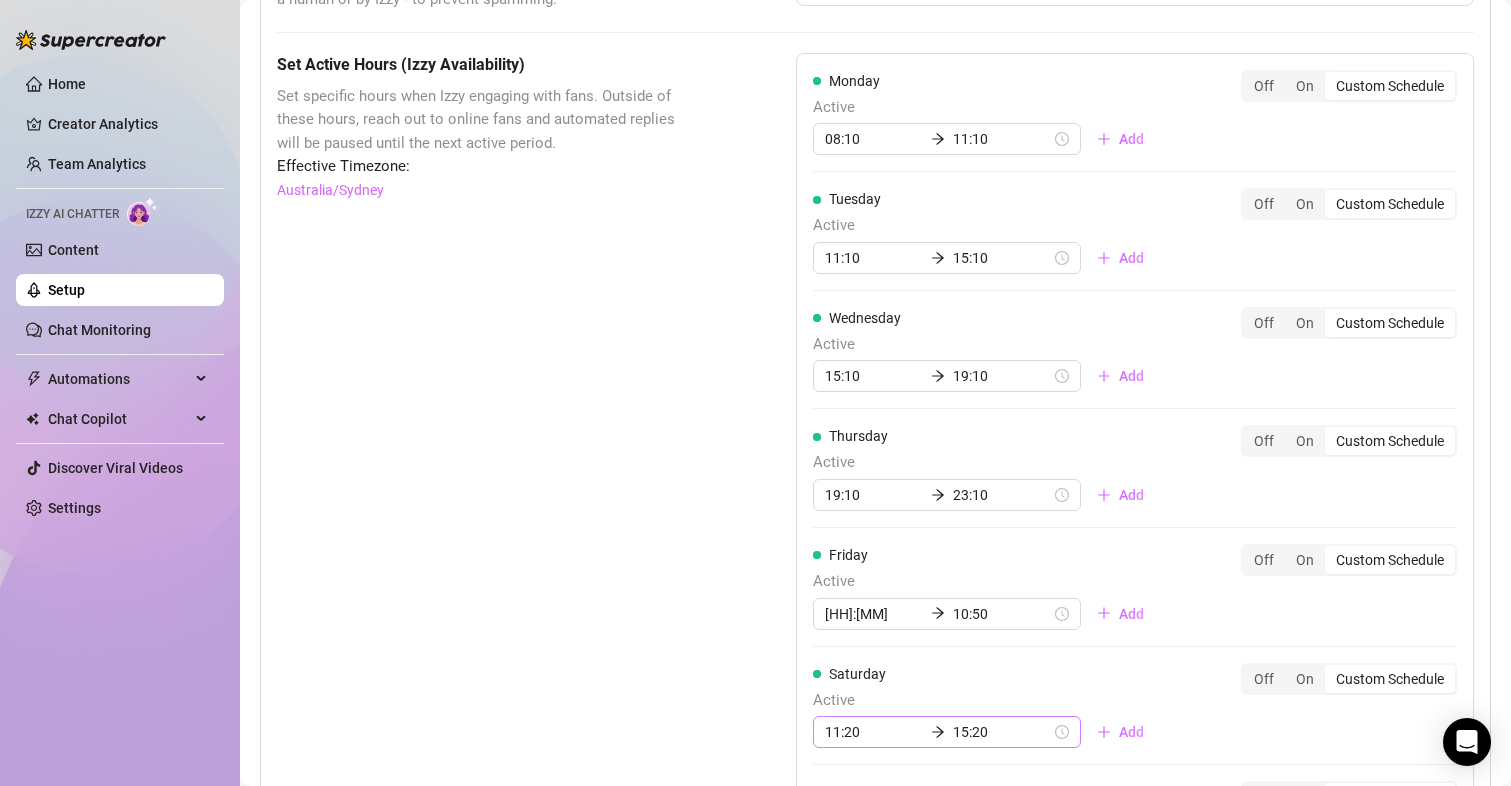 scroll, scrollTop: 1200, scrollLeft: 0, axis: vertical 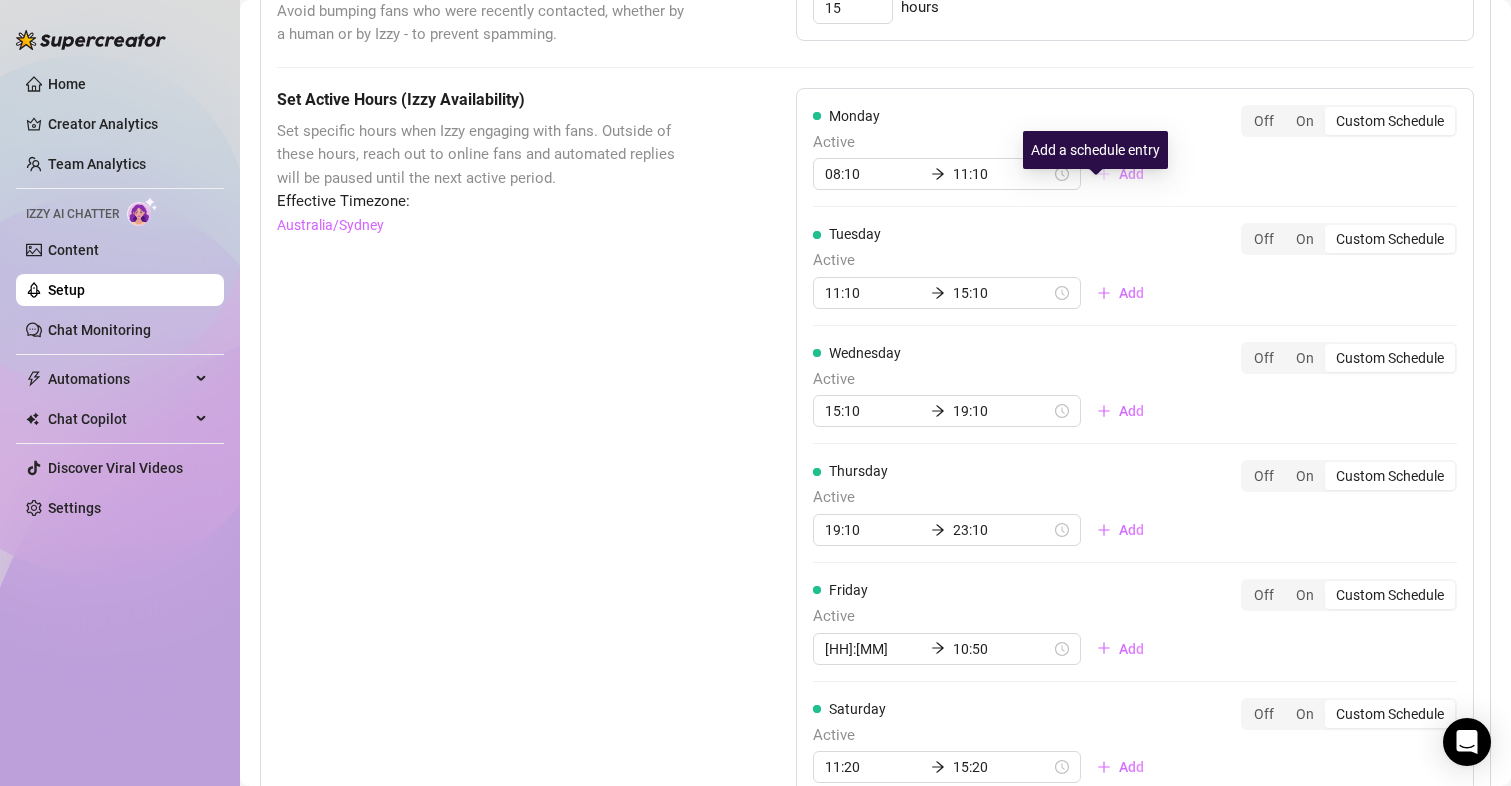 click on "Add" at bounding box center [1131, 174] 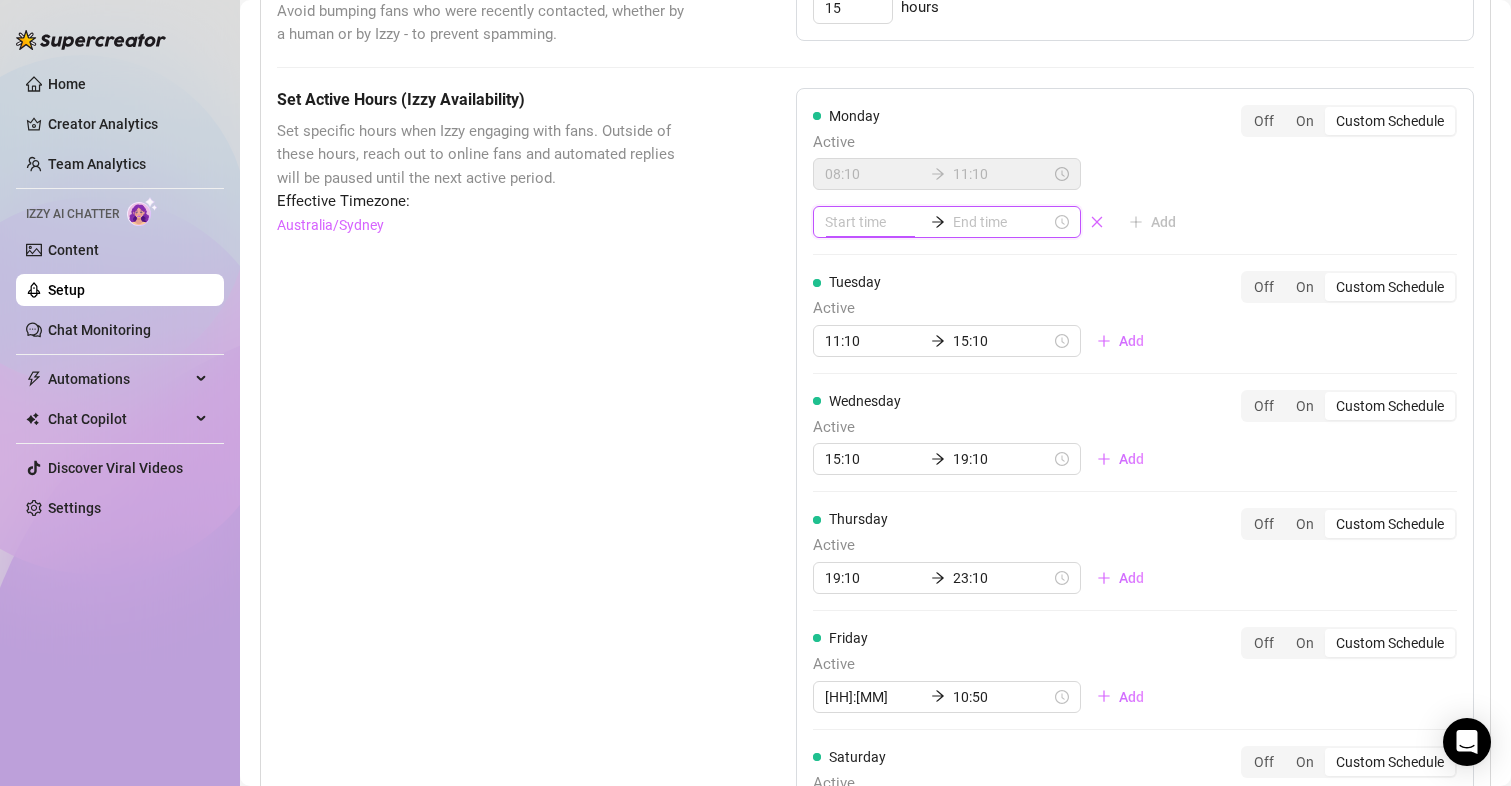 click at bounding box center [874, 222] 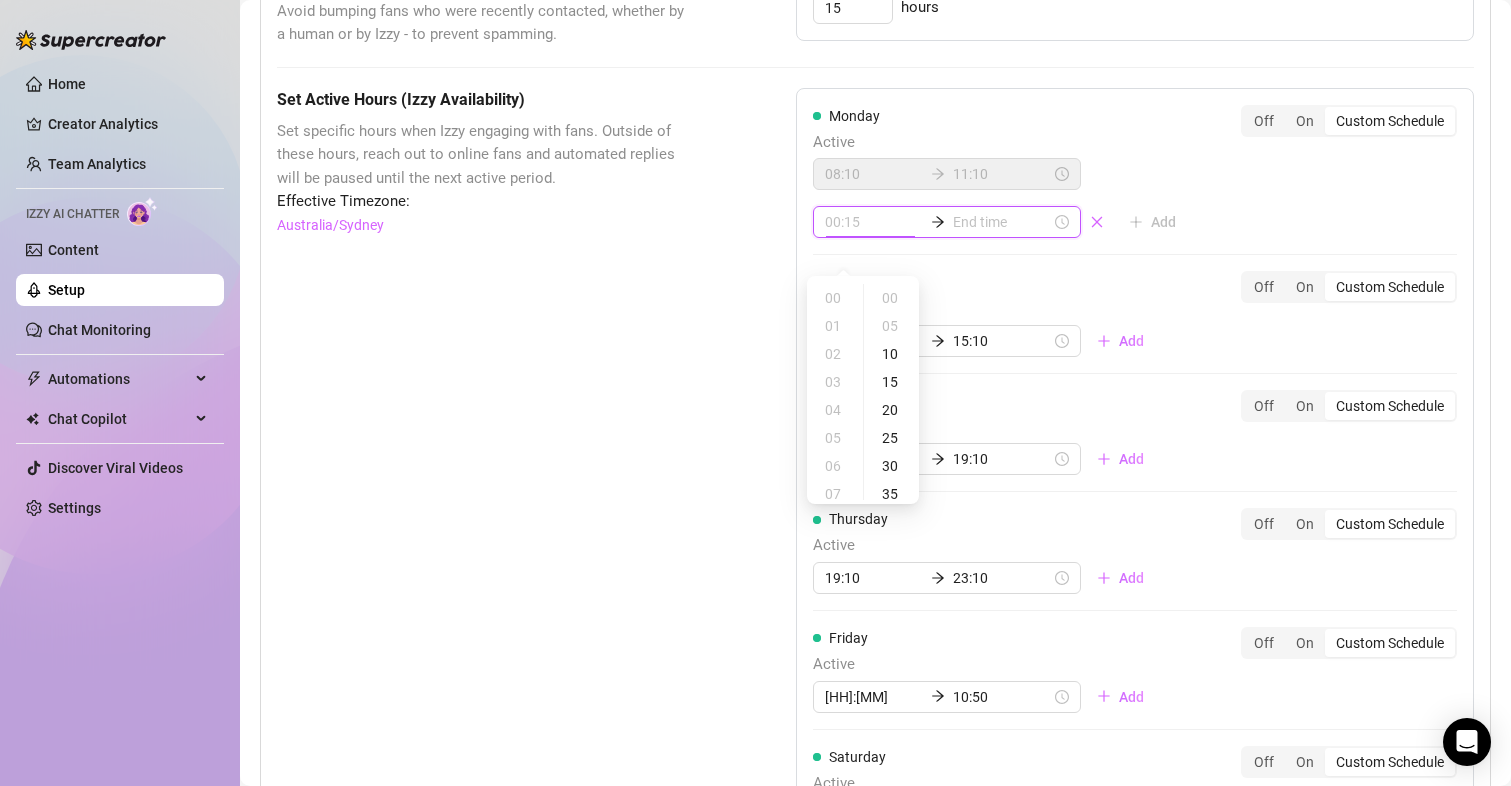 type on "00:20" 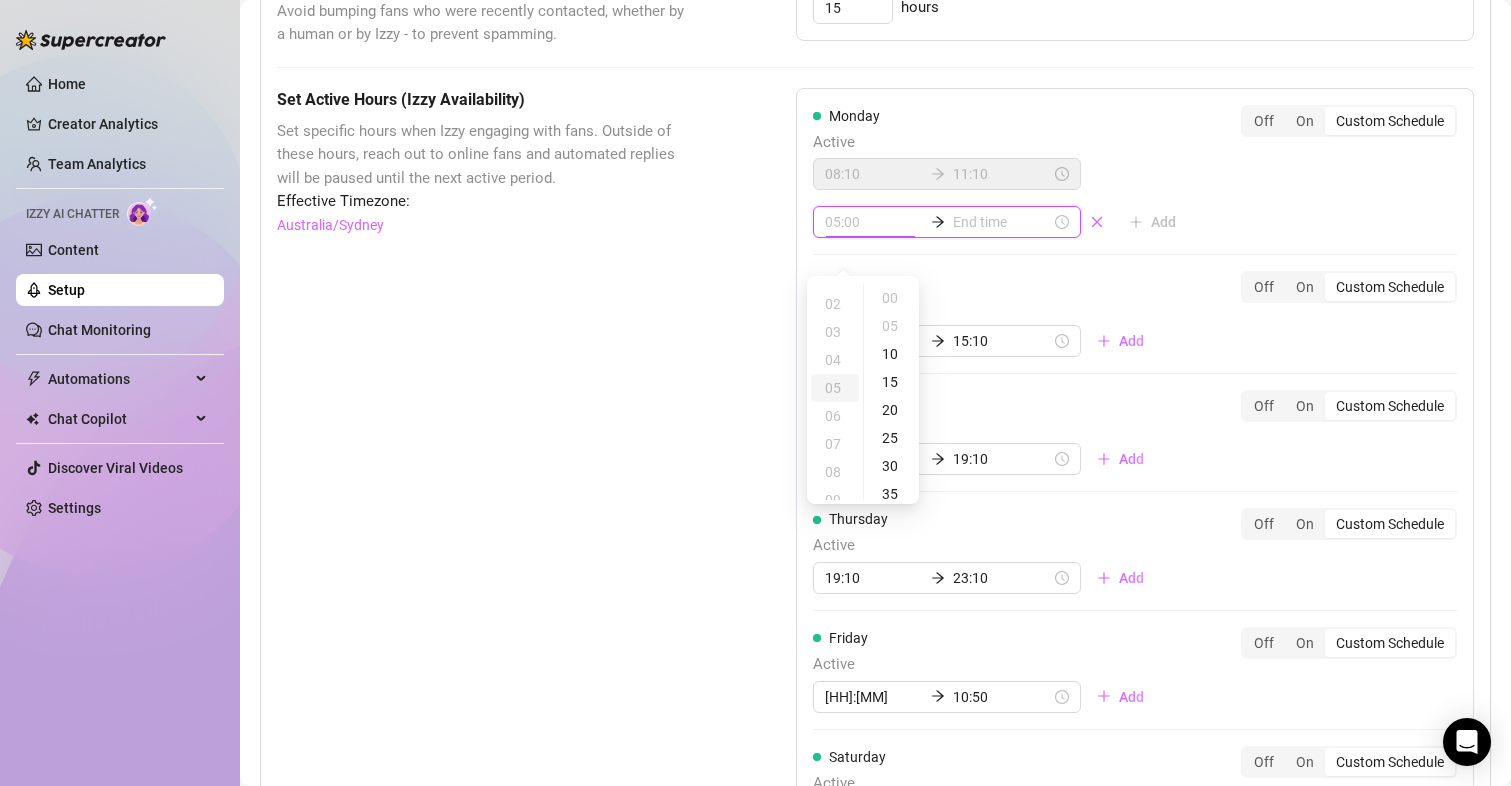 scroll, scrollTop: 300, scrollLeft: 0, axis: vertical 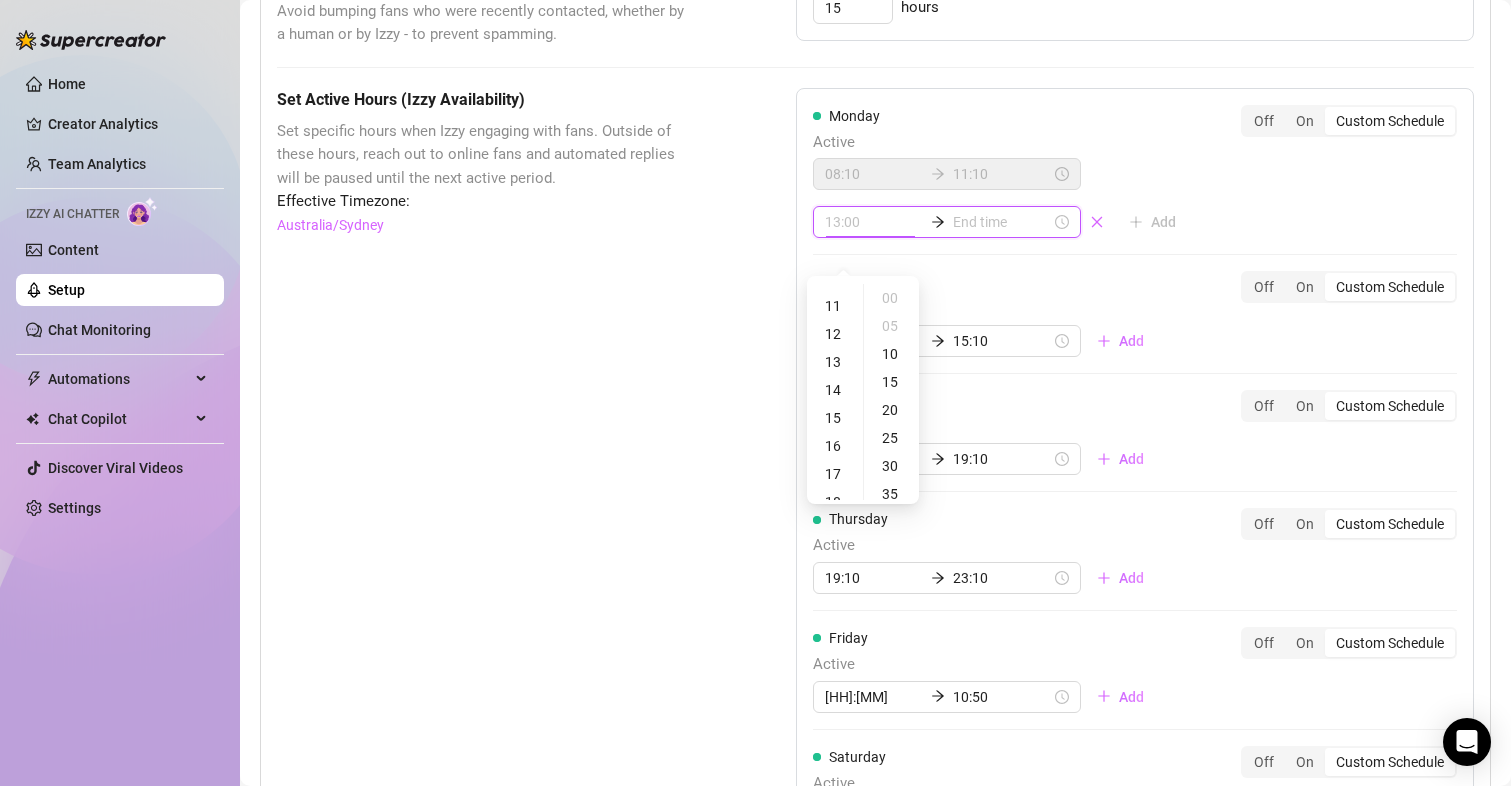 type on "14:00" 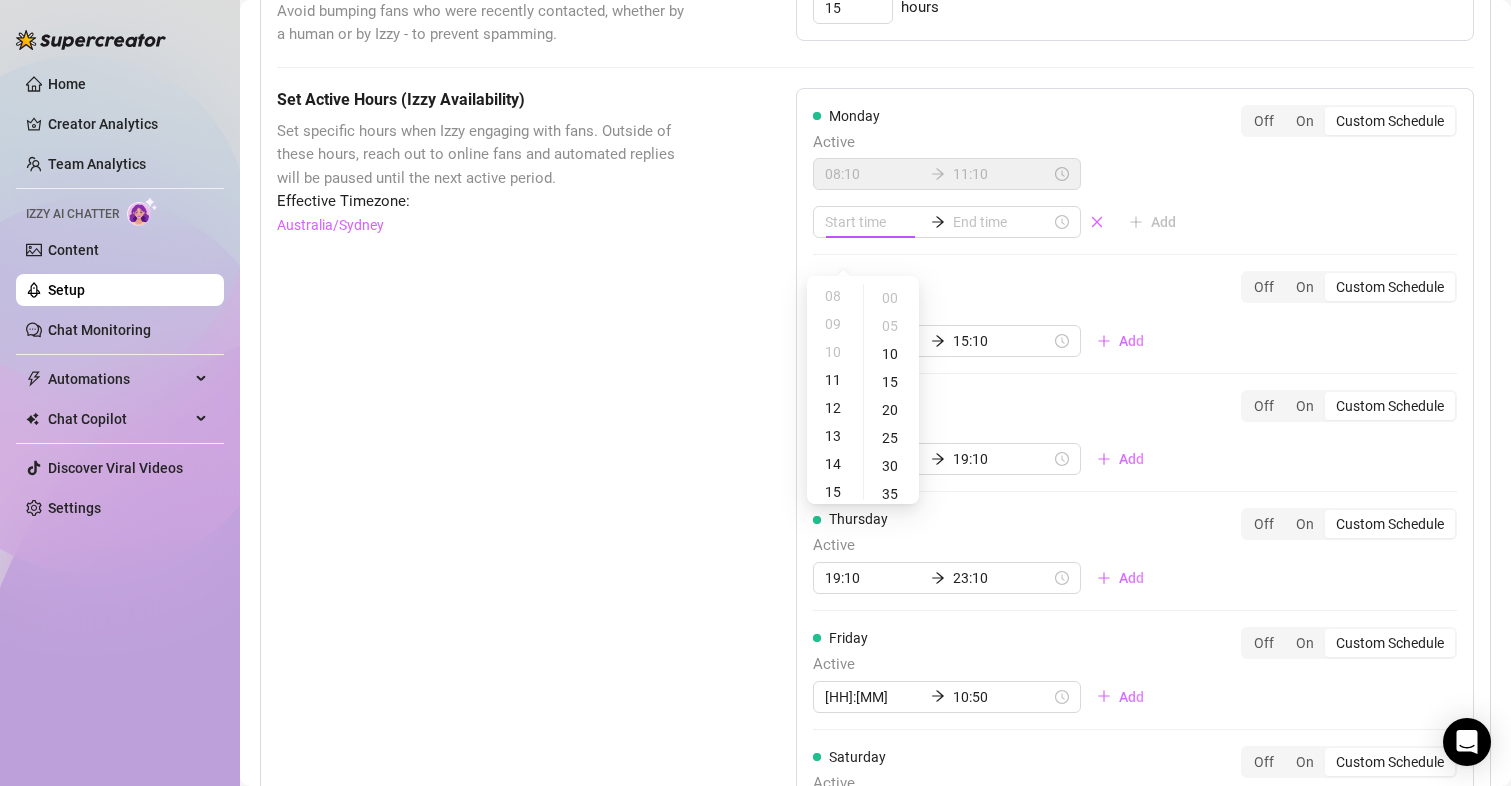 scroll, scrollTop: 204, scrollLeft: 0, axis: vertical 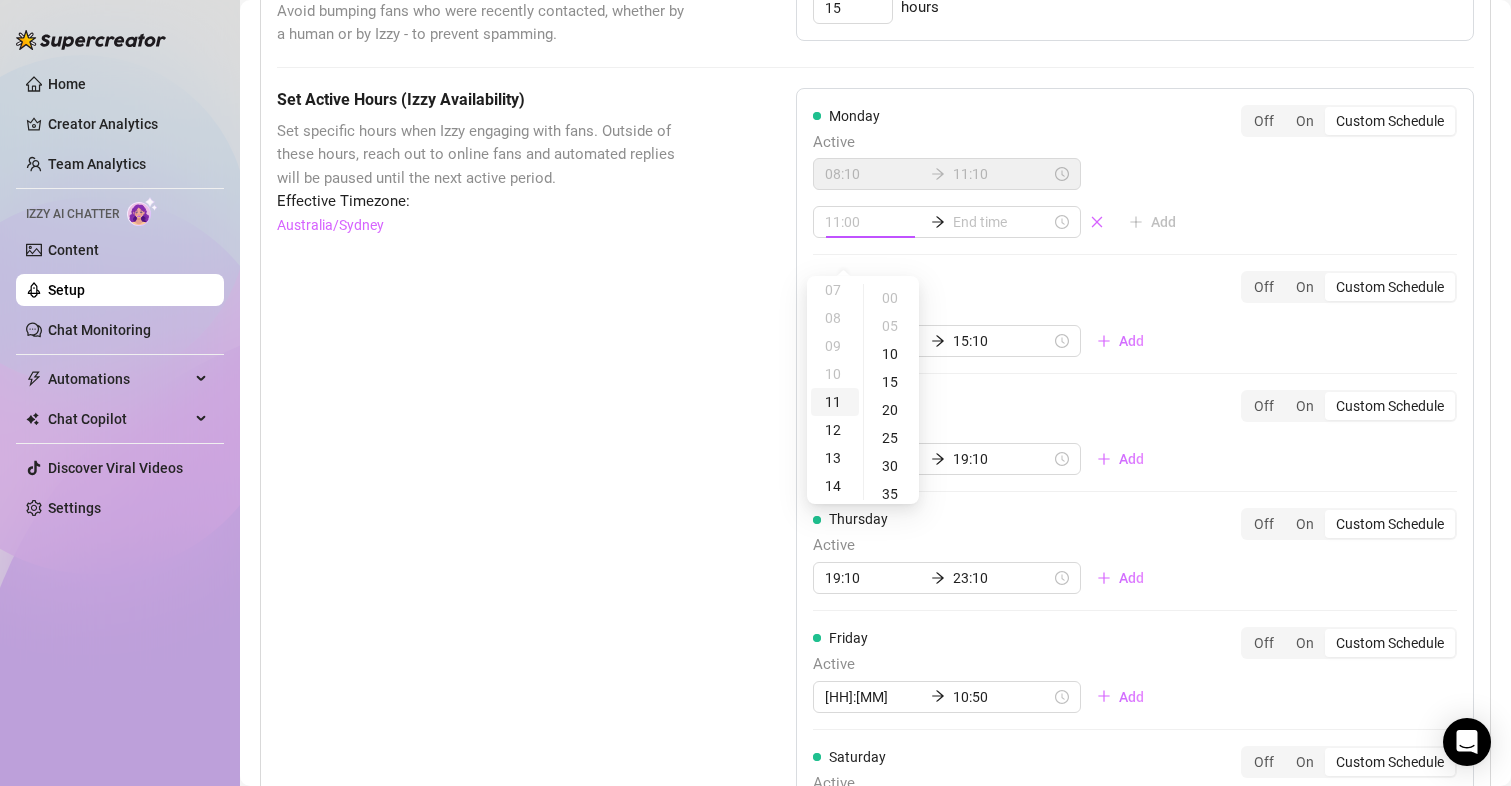 click on "11" at bounding box center [835, 402] 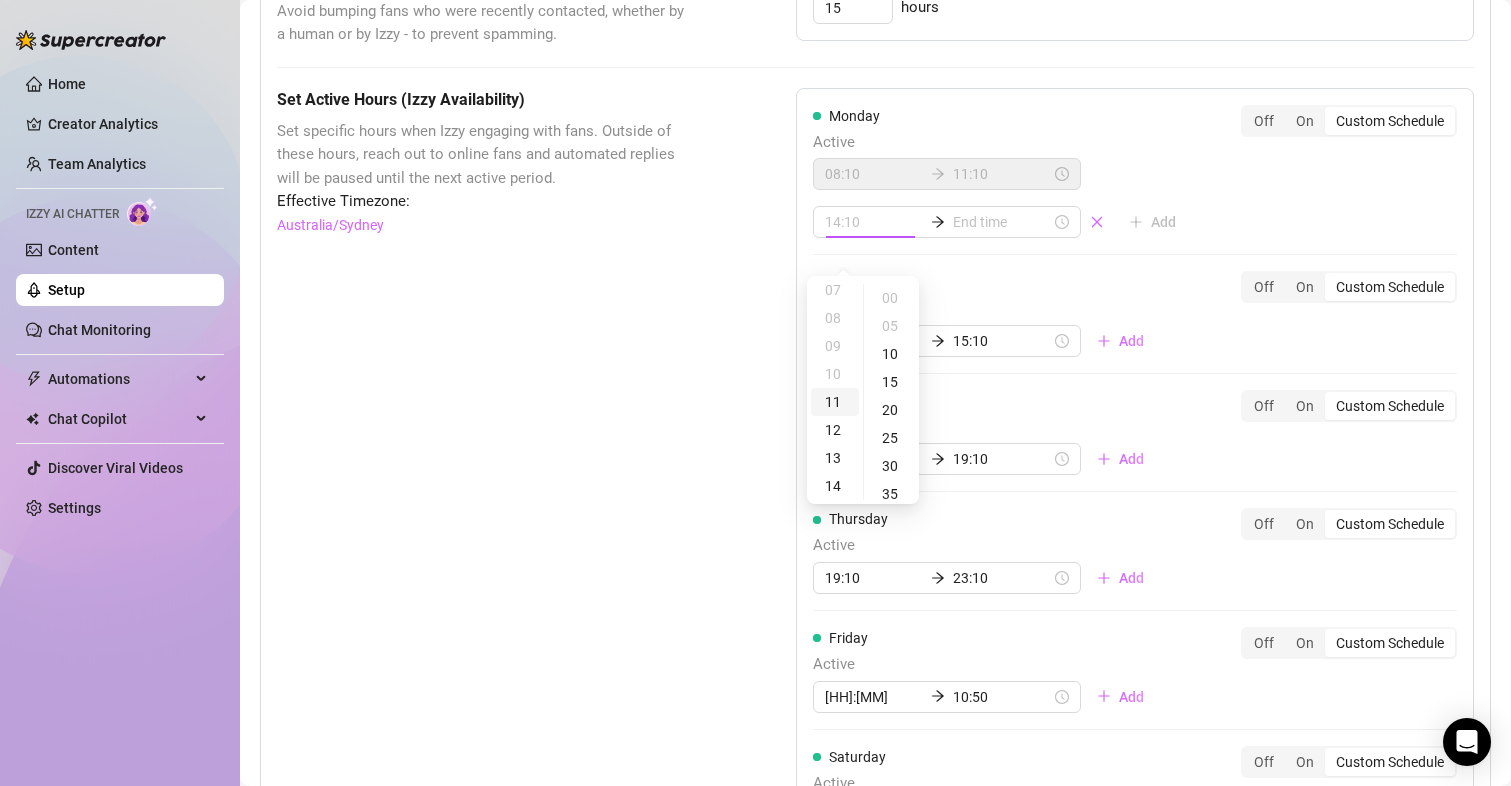 scroll, scrollTop: 301, scrollLeft: 0, axis: vertical 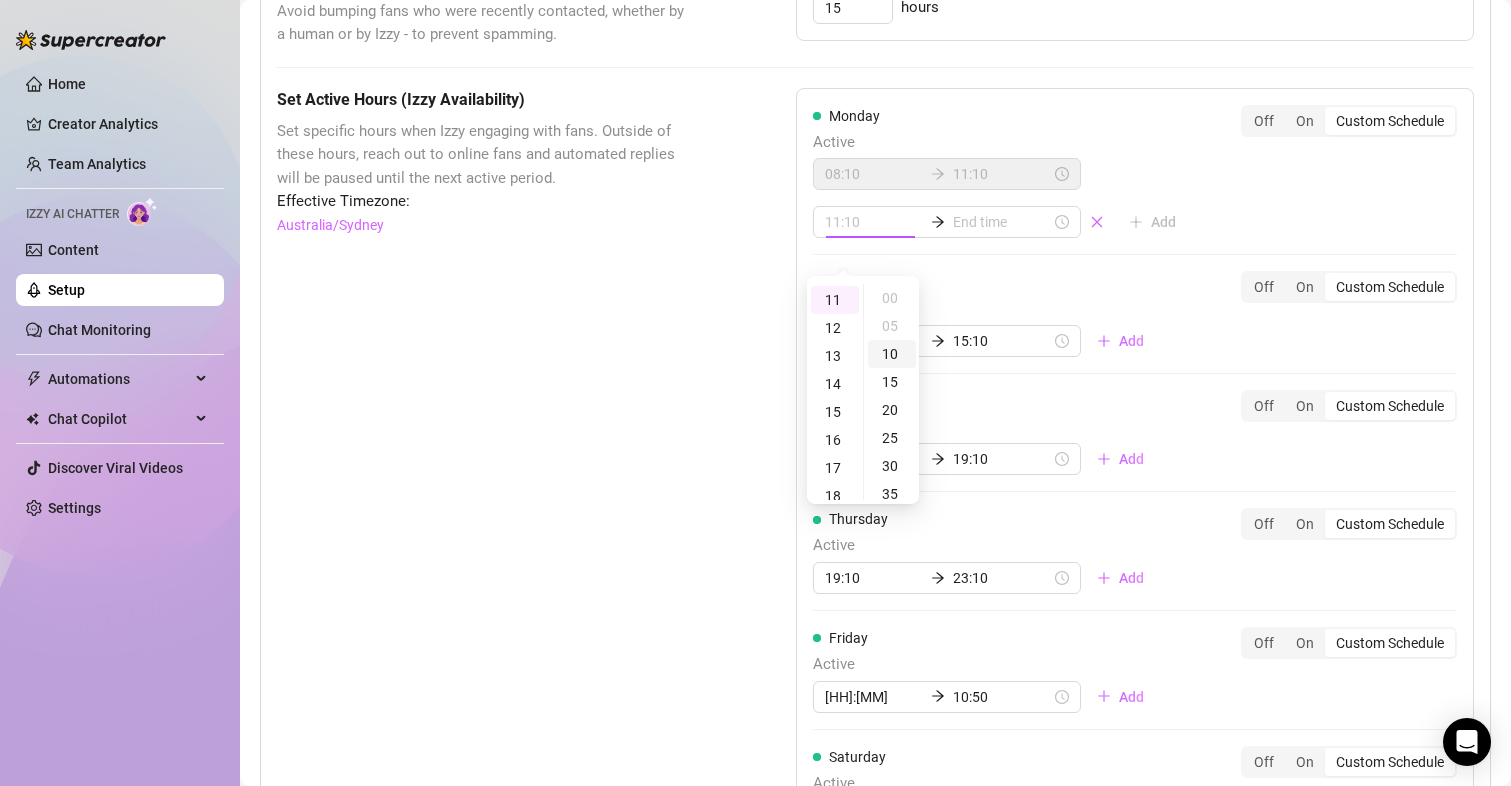 click on "10" at bounding box center [892, 354] 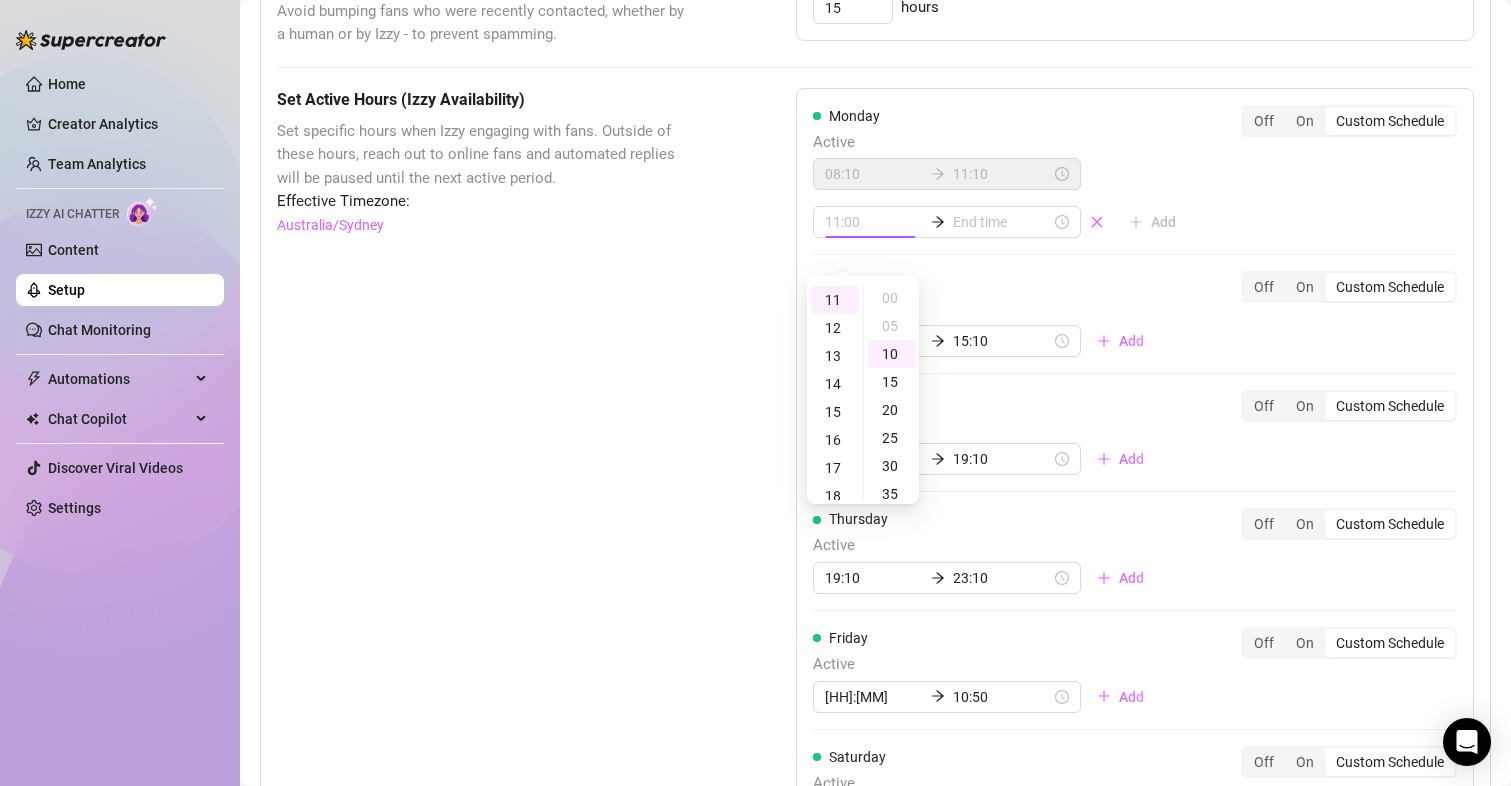 type on "11:10" 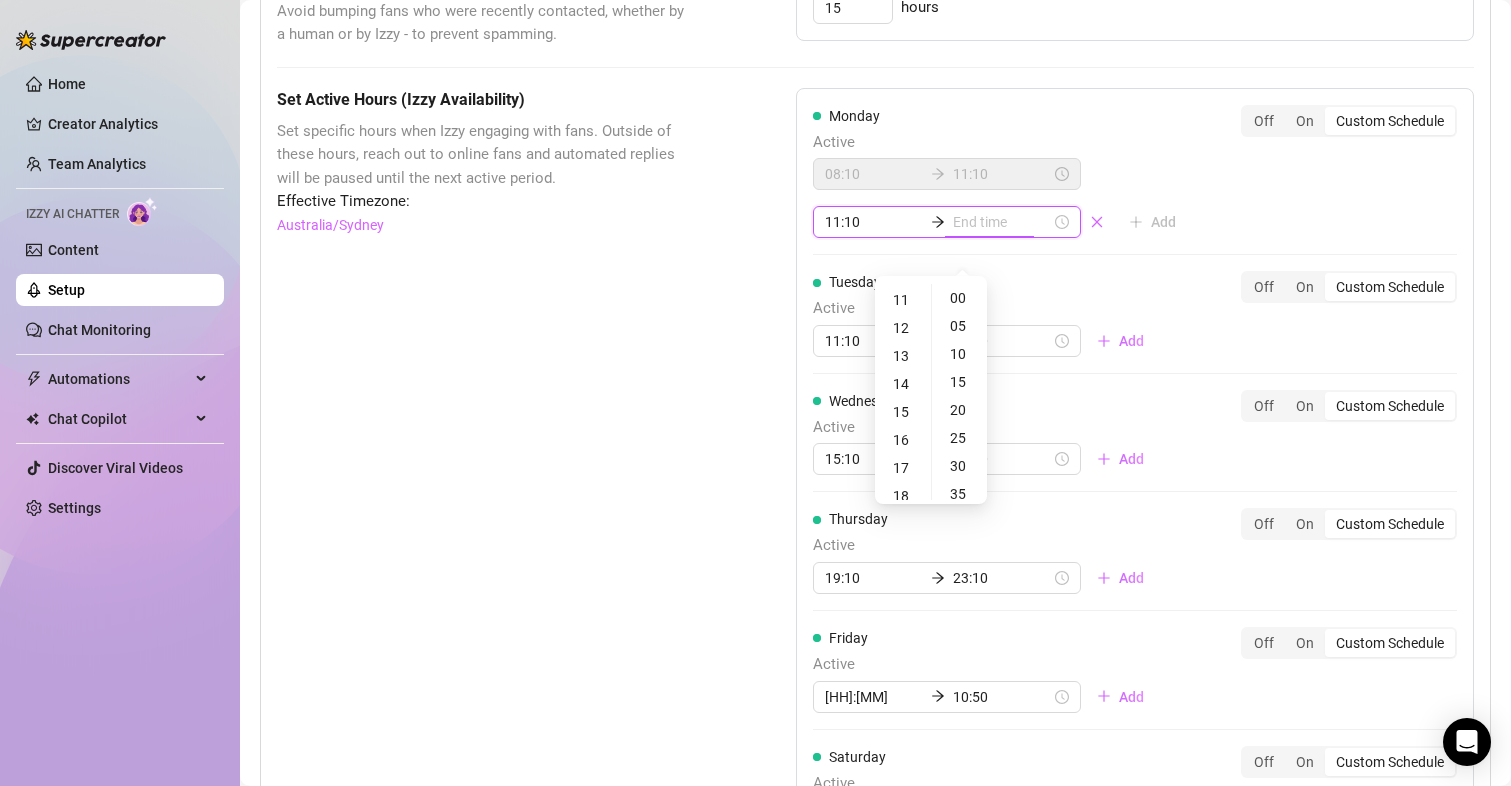 click at bounding box center [1002, 222] 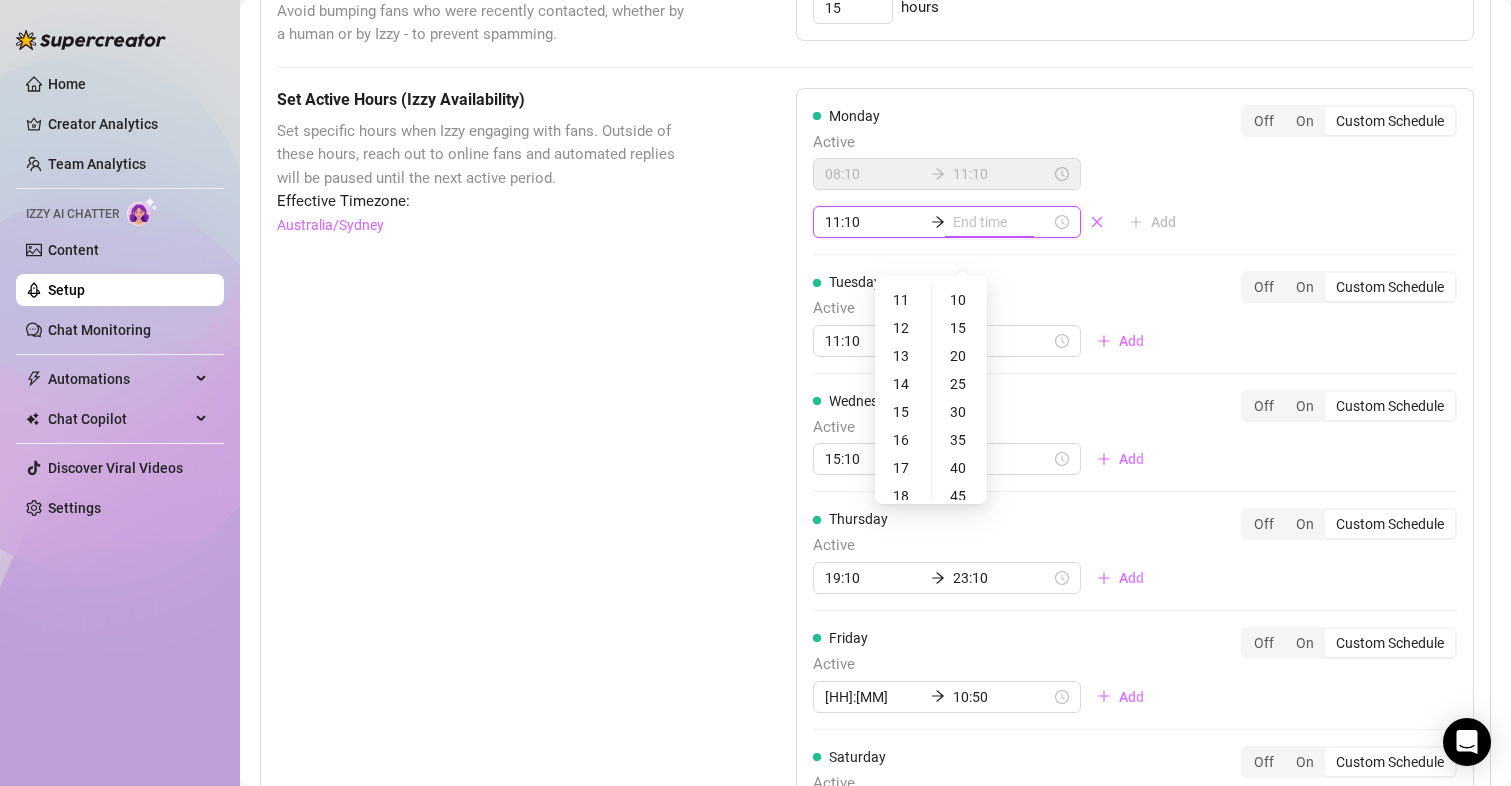 scroll, scrollTop: 54, scrollLeft: 0, axis: vertical 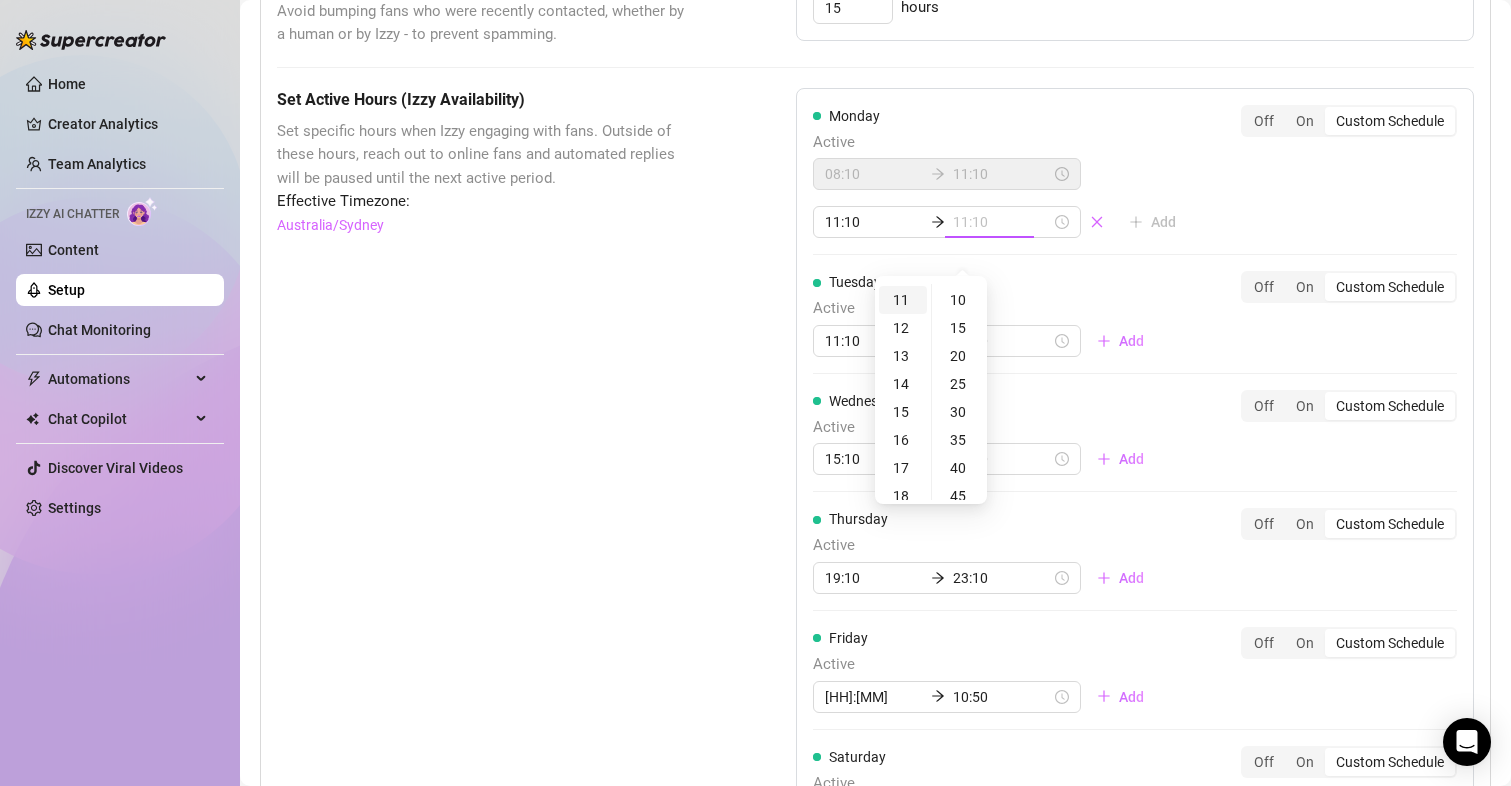 click on "11" at bounding box center (903, 300) 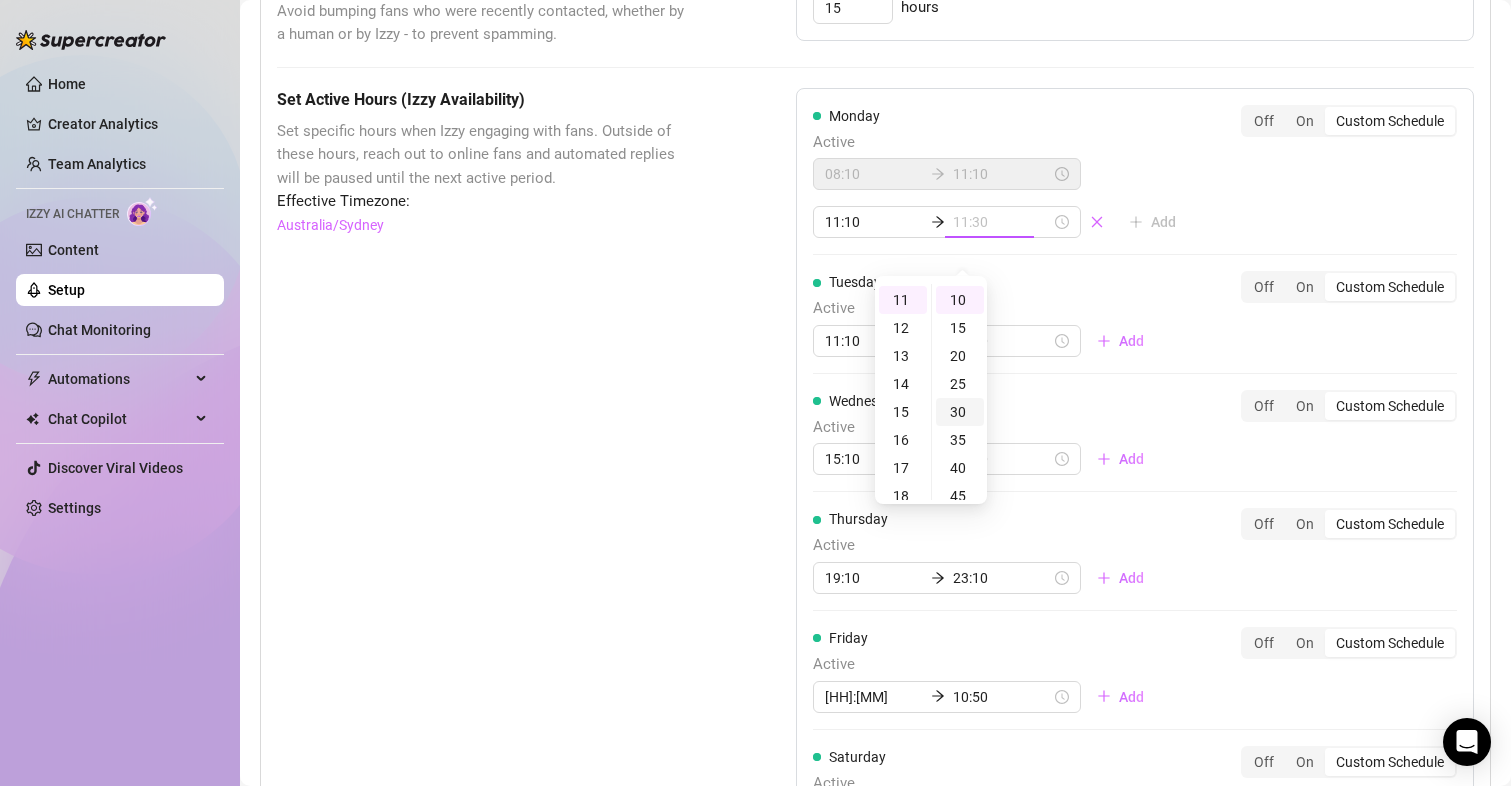 click on "30" at bounding box center (960, 412) 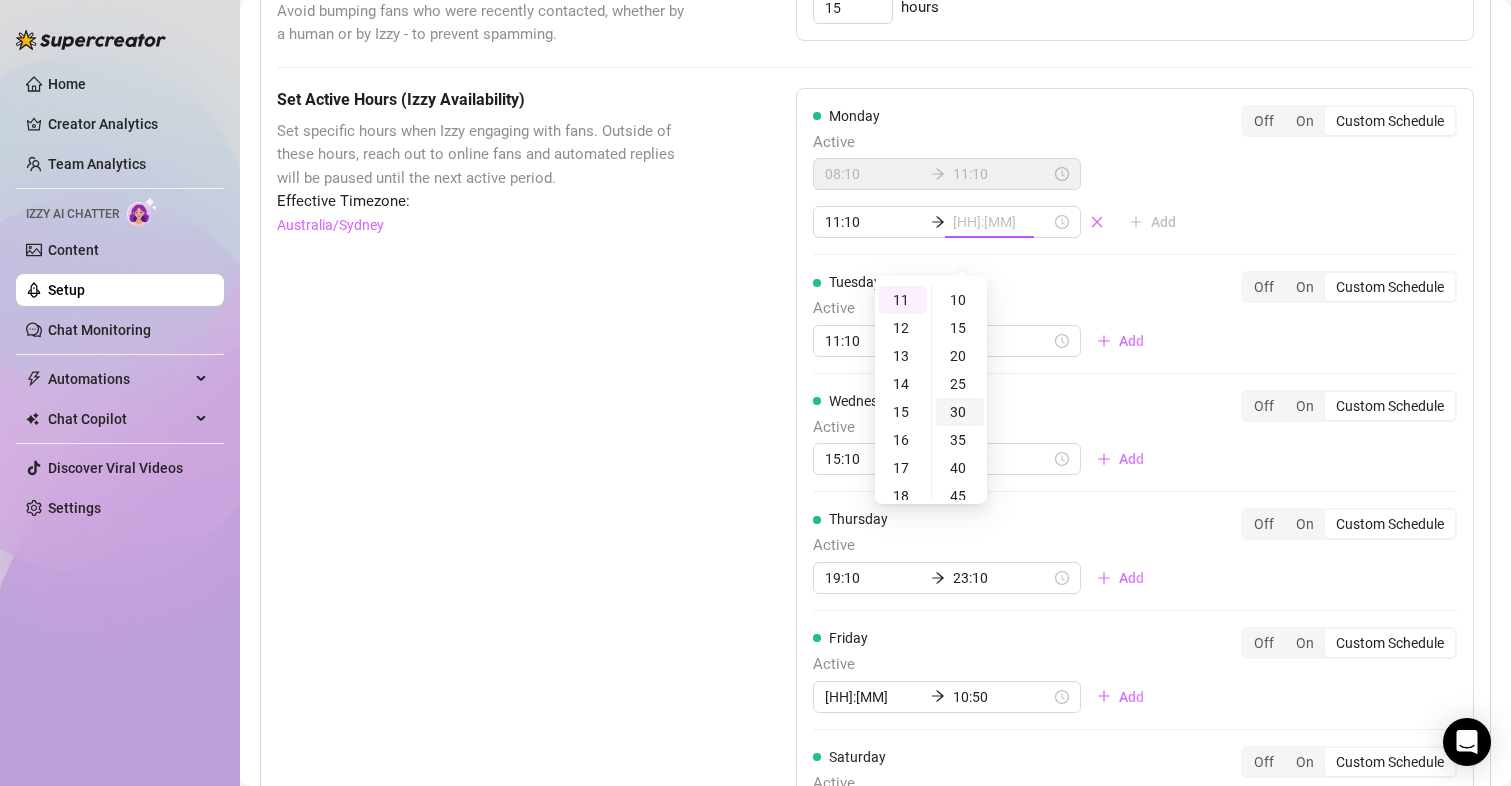 scroll, scrollTop: 166, scrollLeft: 0, axis: vertical 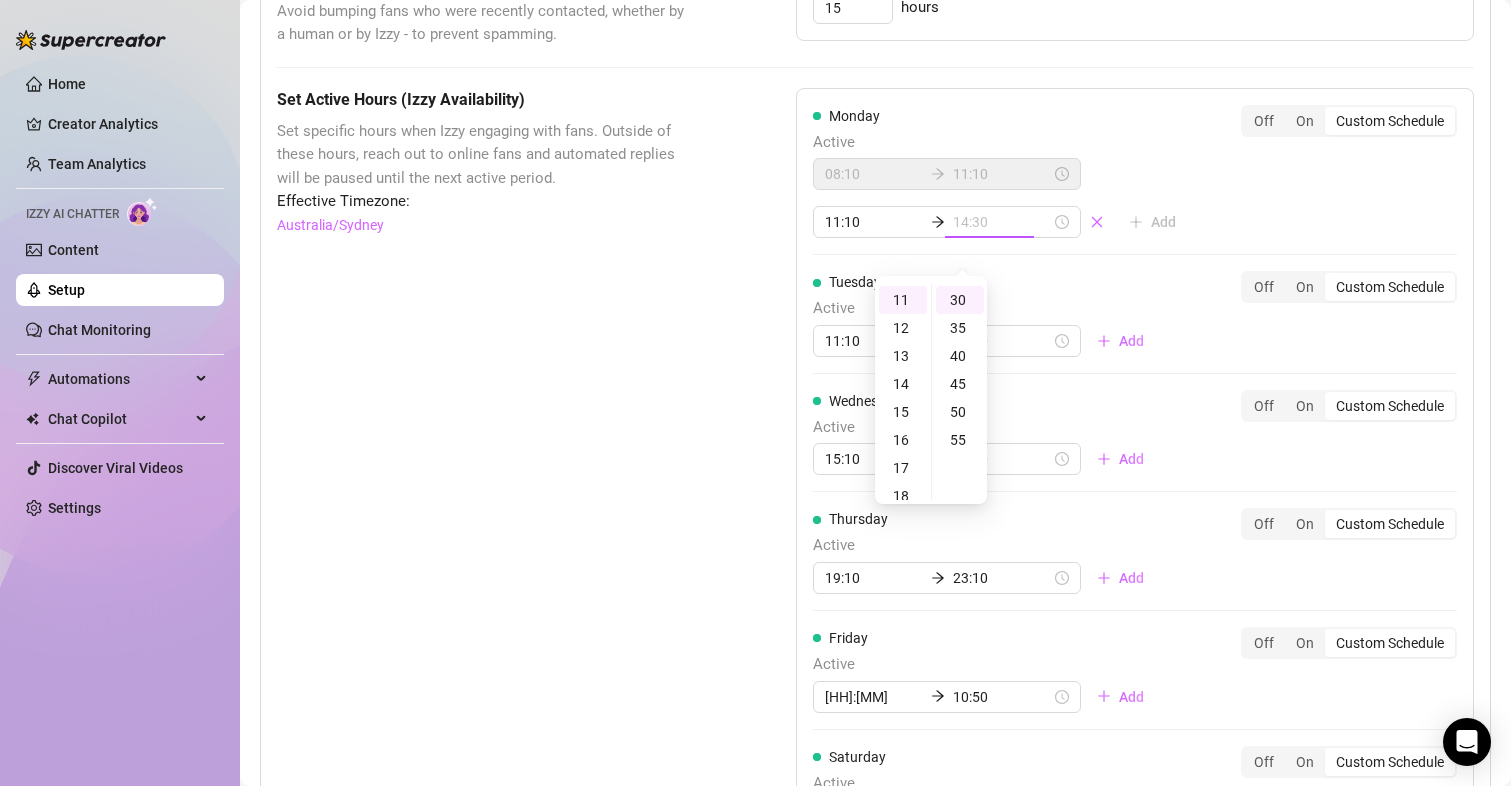 type on "11:30" 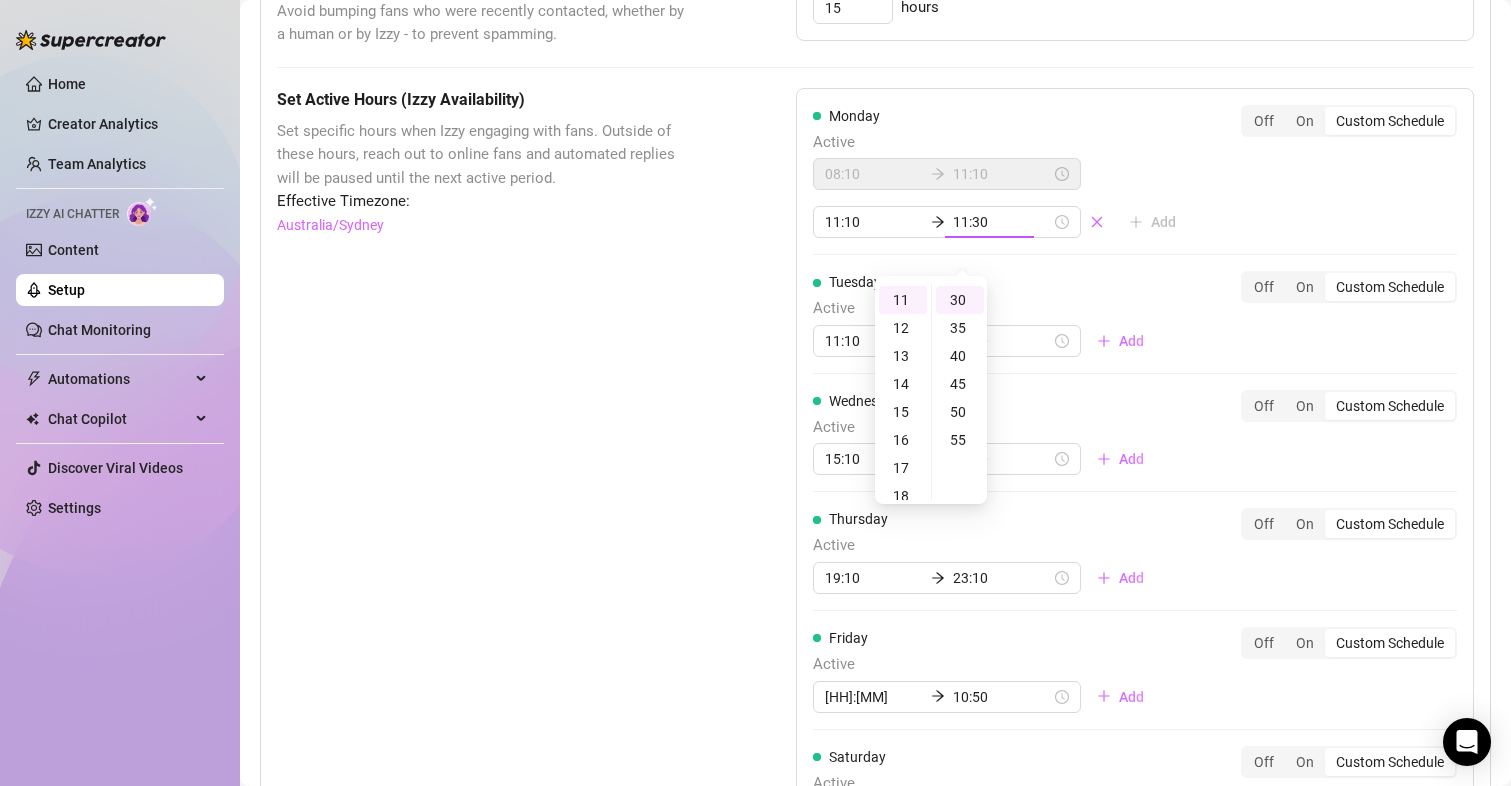 click on "Set Active Hours (Izzy Availability) Set specific hours when Izzy engaging with fans. Outside of these hours, reach out to online fans and automated replies will be paused until the next active period. Effective Timezone: Australia/Sydney" at bounding box center (486, 607) 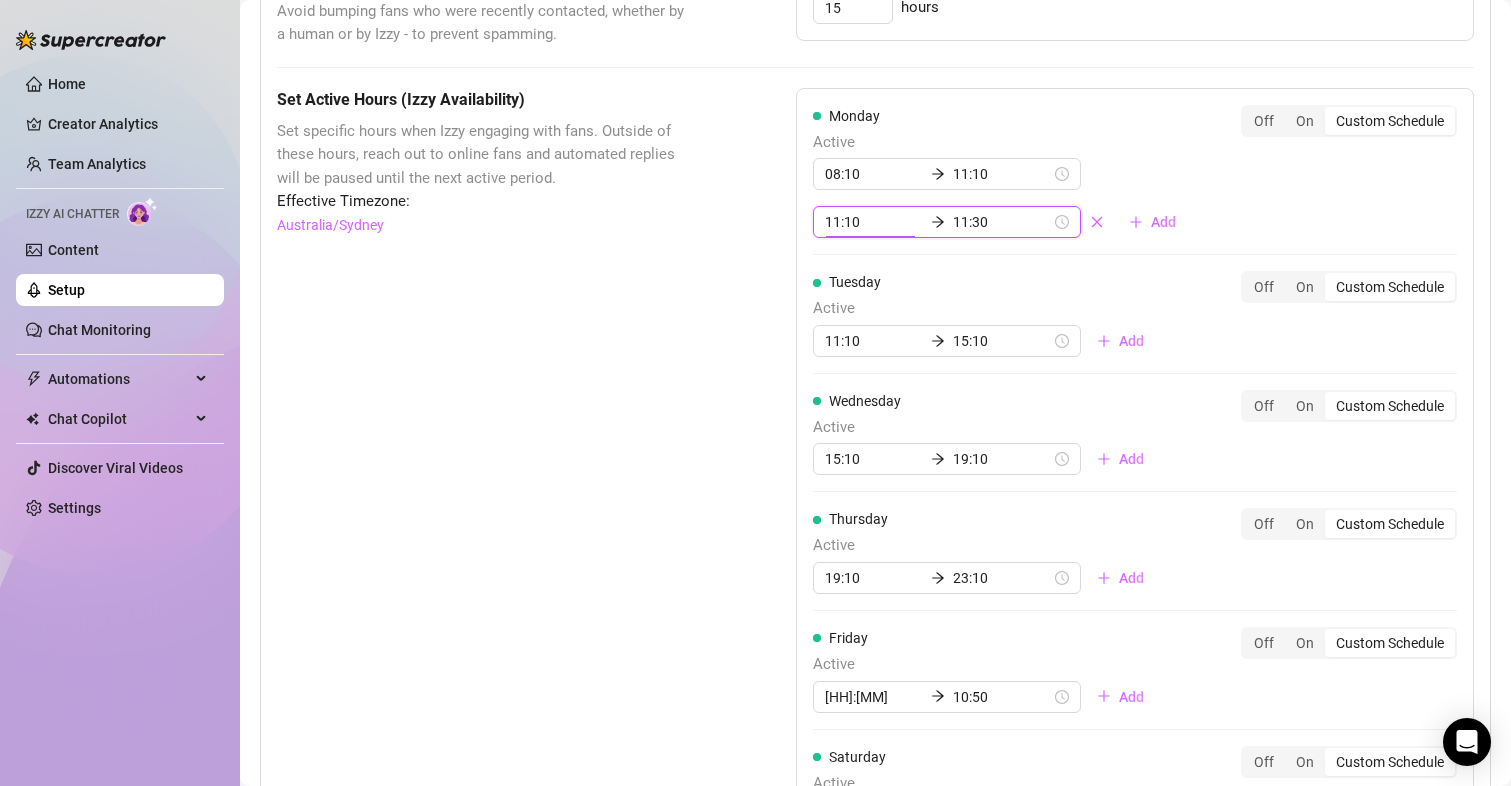 click on "11:10" at bounding box center [874, 222] 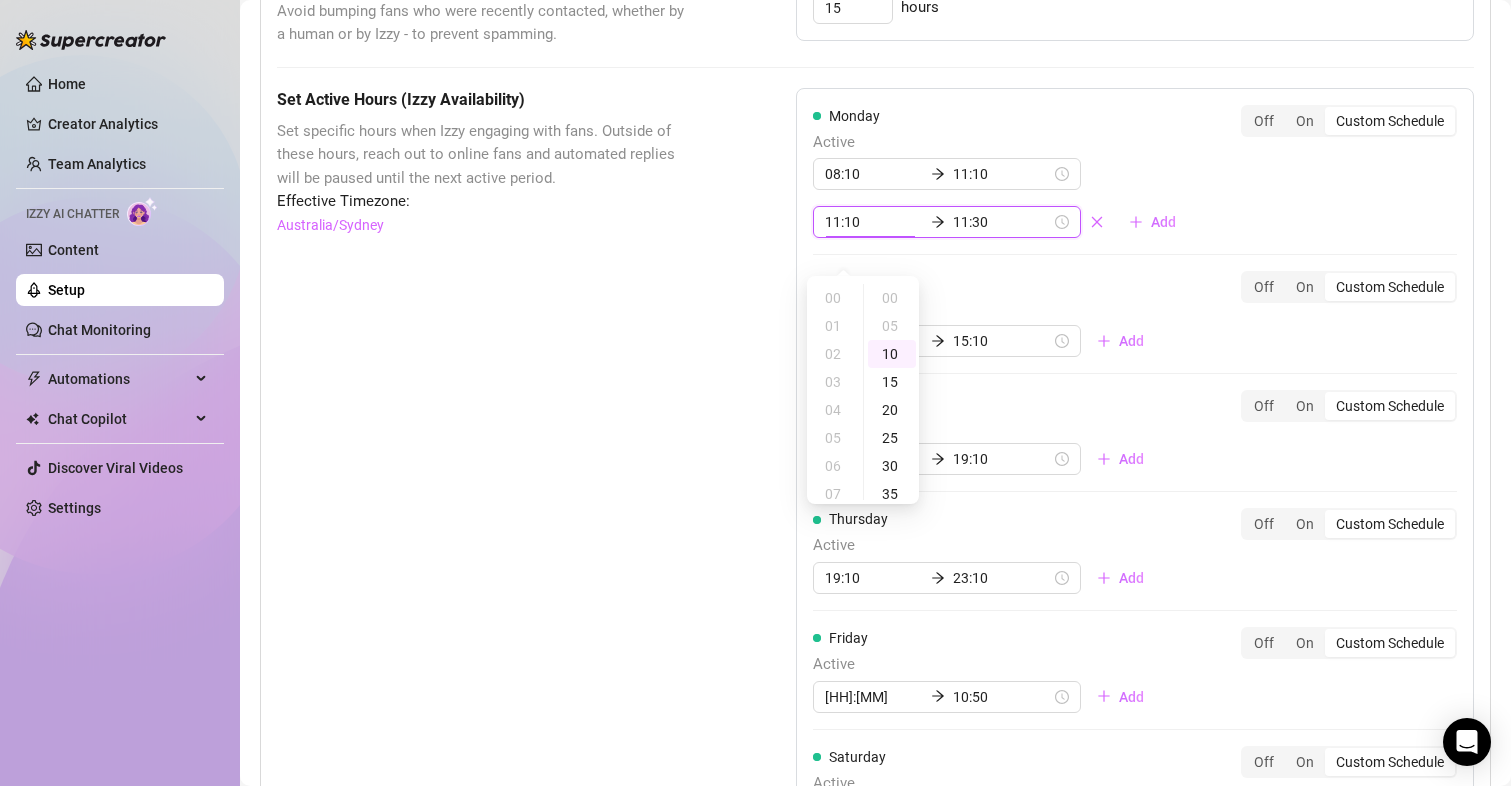 scroll, scrollTop: 306, scrollLeft: 0, axis: vertical 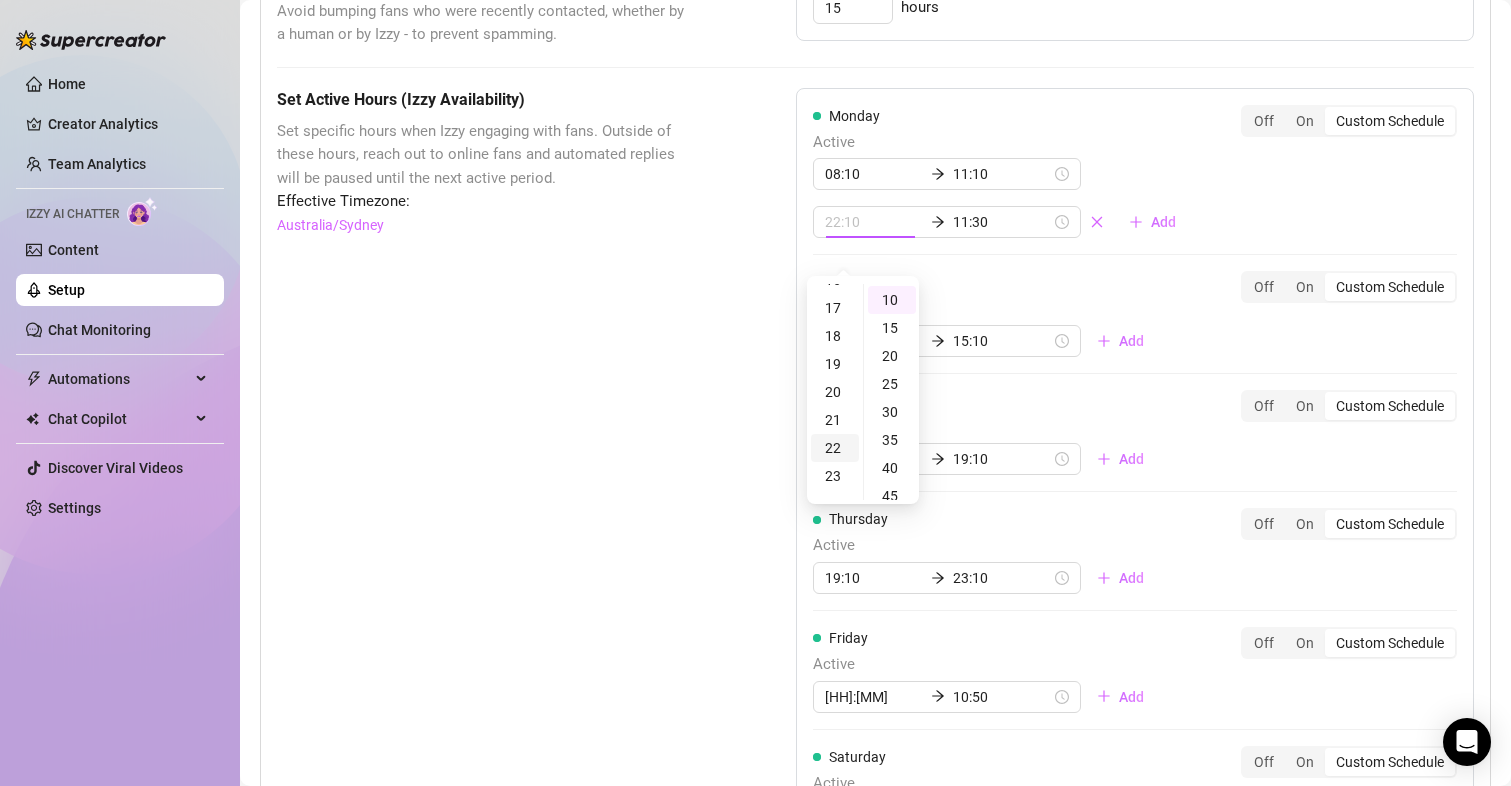 click on "22" at bounding box center (835, 448) 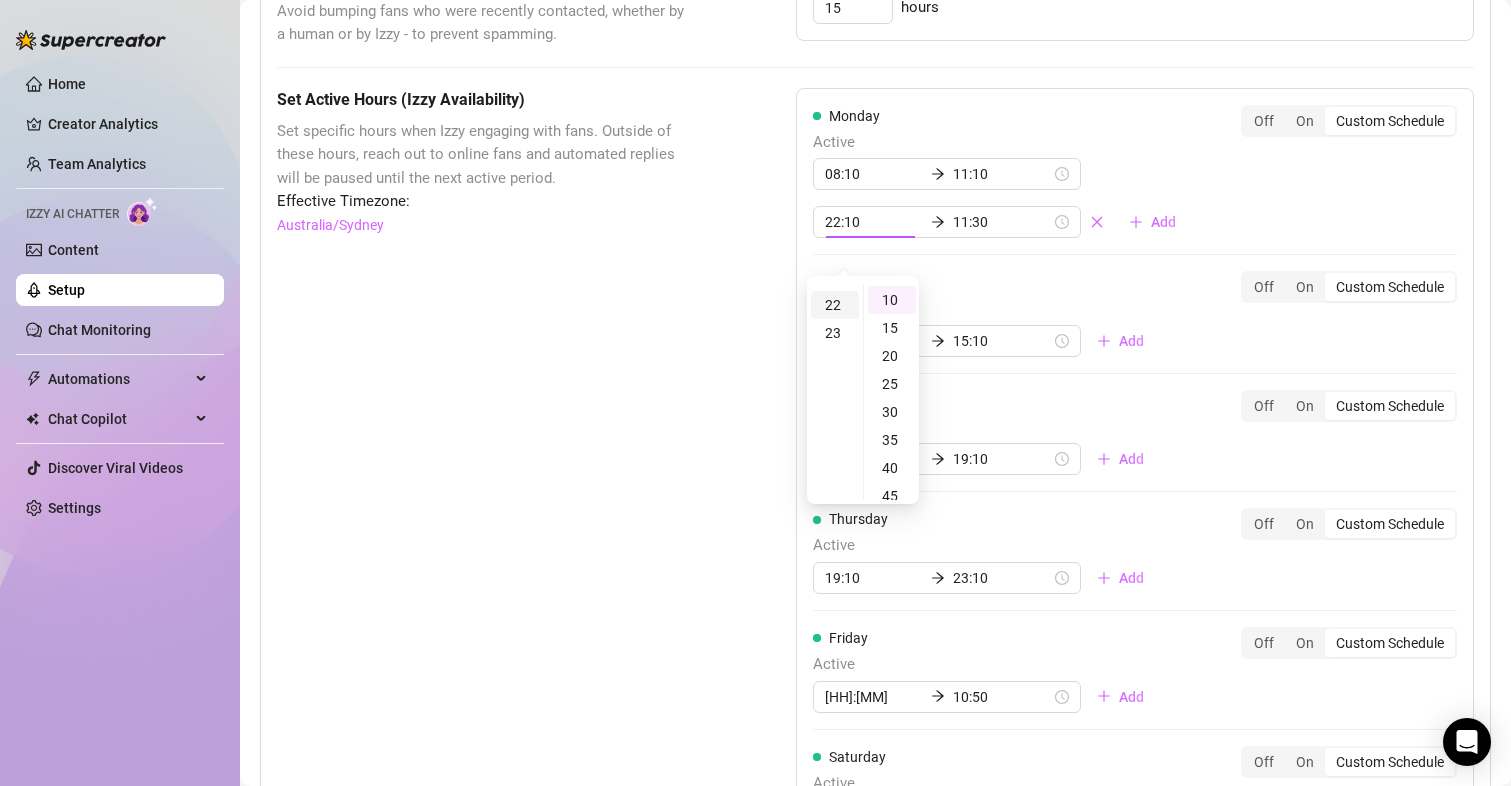 scroll, scrollTop: 614, scrollLeft: 0, axis: vertical 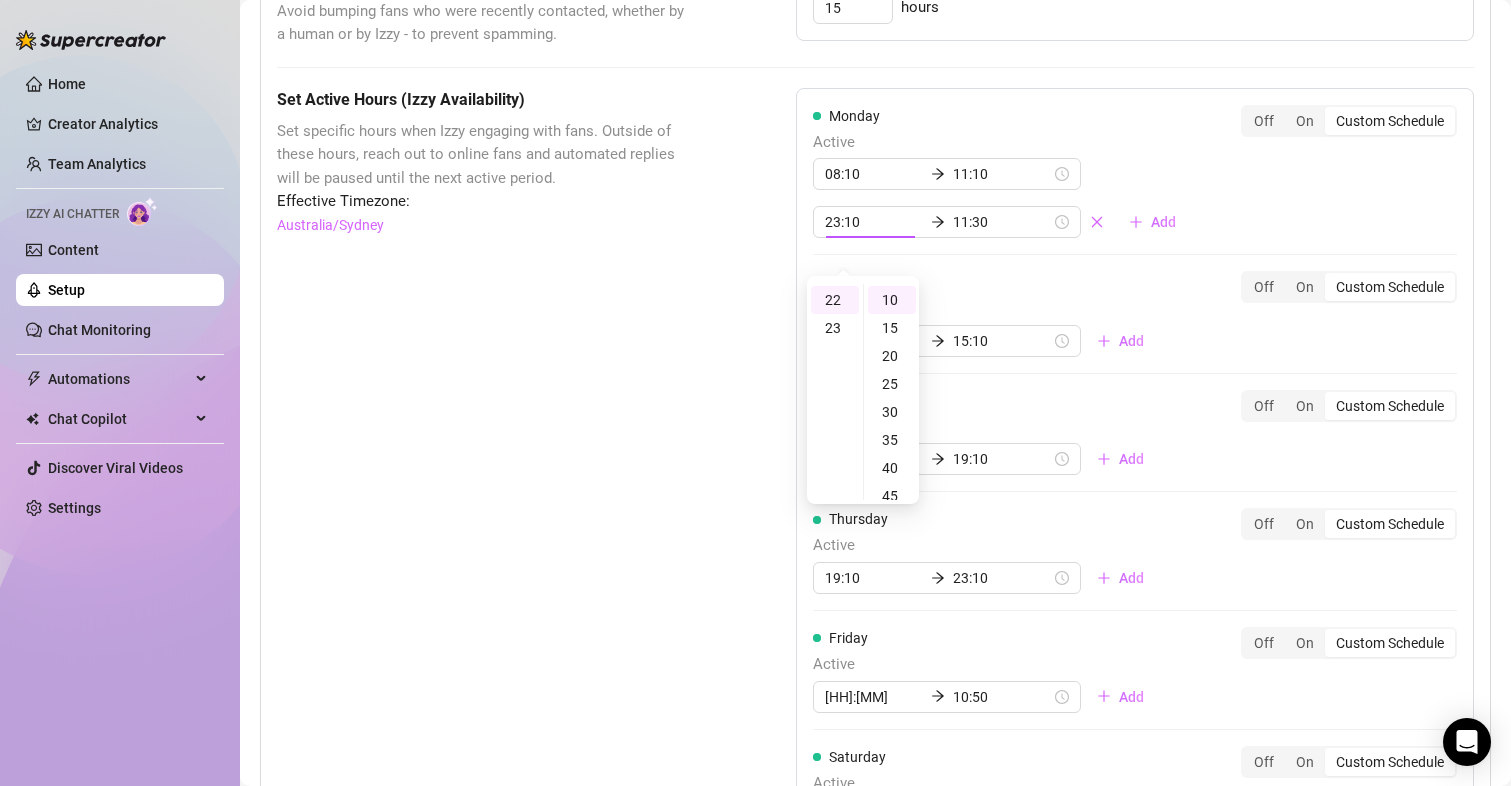 type on "22:10" 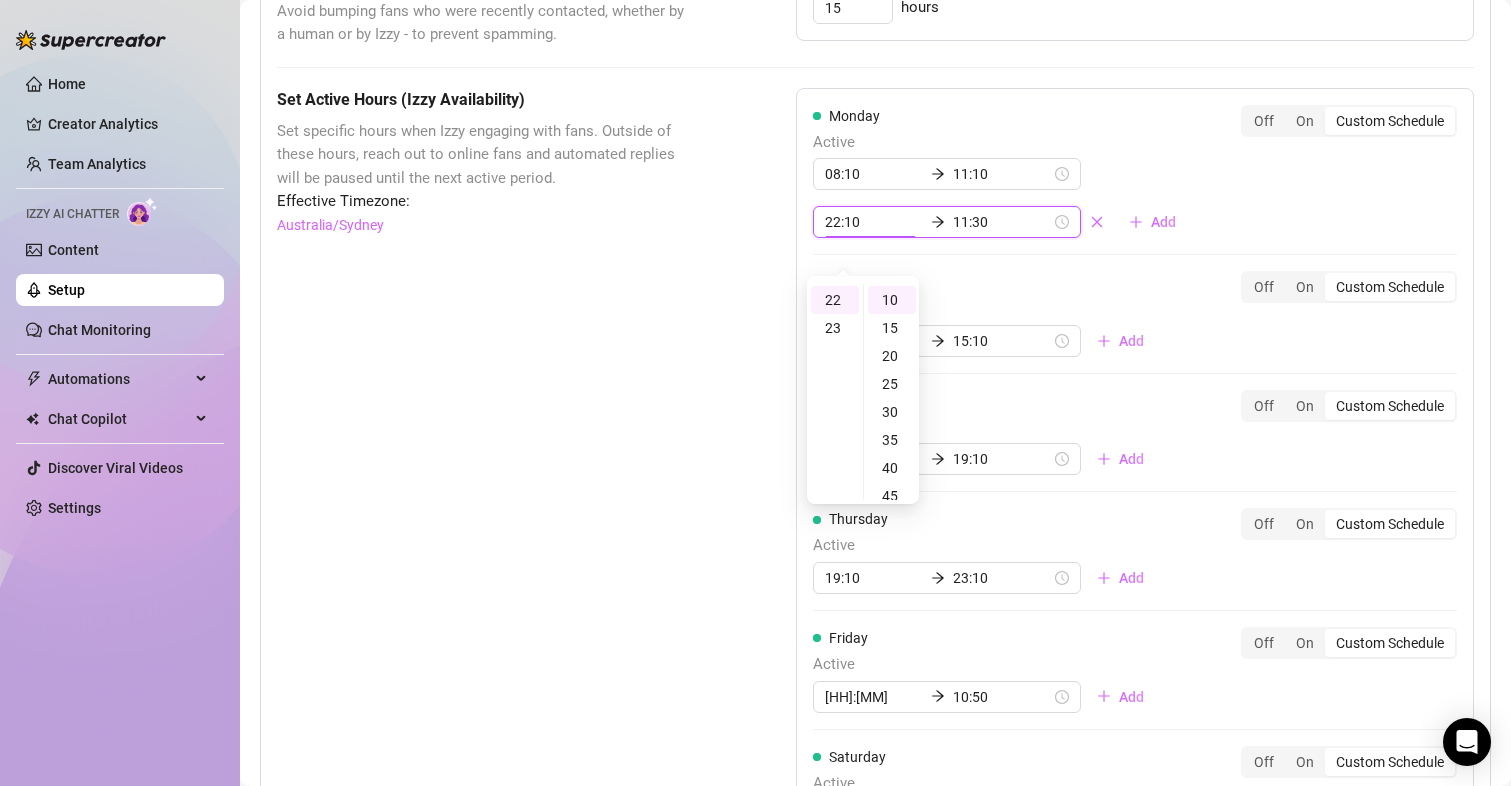 click on "Set Active Hours (Izzy Availability) Set specific hours when Izzy engaging with fans. Outside of these hours, reach out to online fans and automated replies will be paused until the next active period. Effective Timezone: Australia/Sydney" at bounding box center (486, 607) 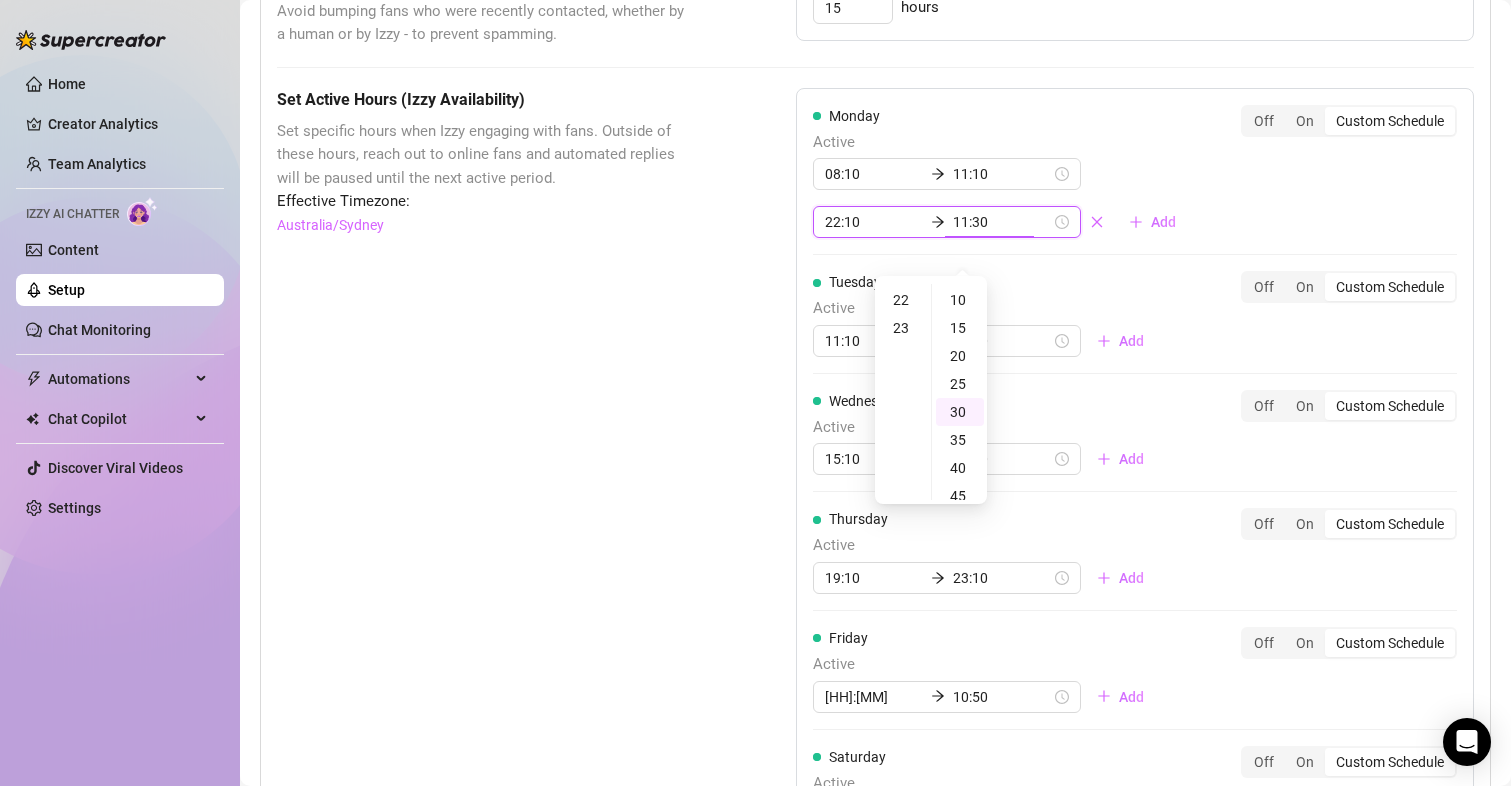 scroll, scrollTop: 308, scrollLeft: 0, axis: vertical 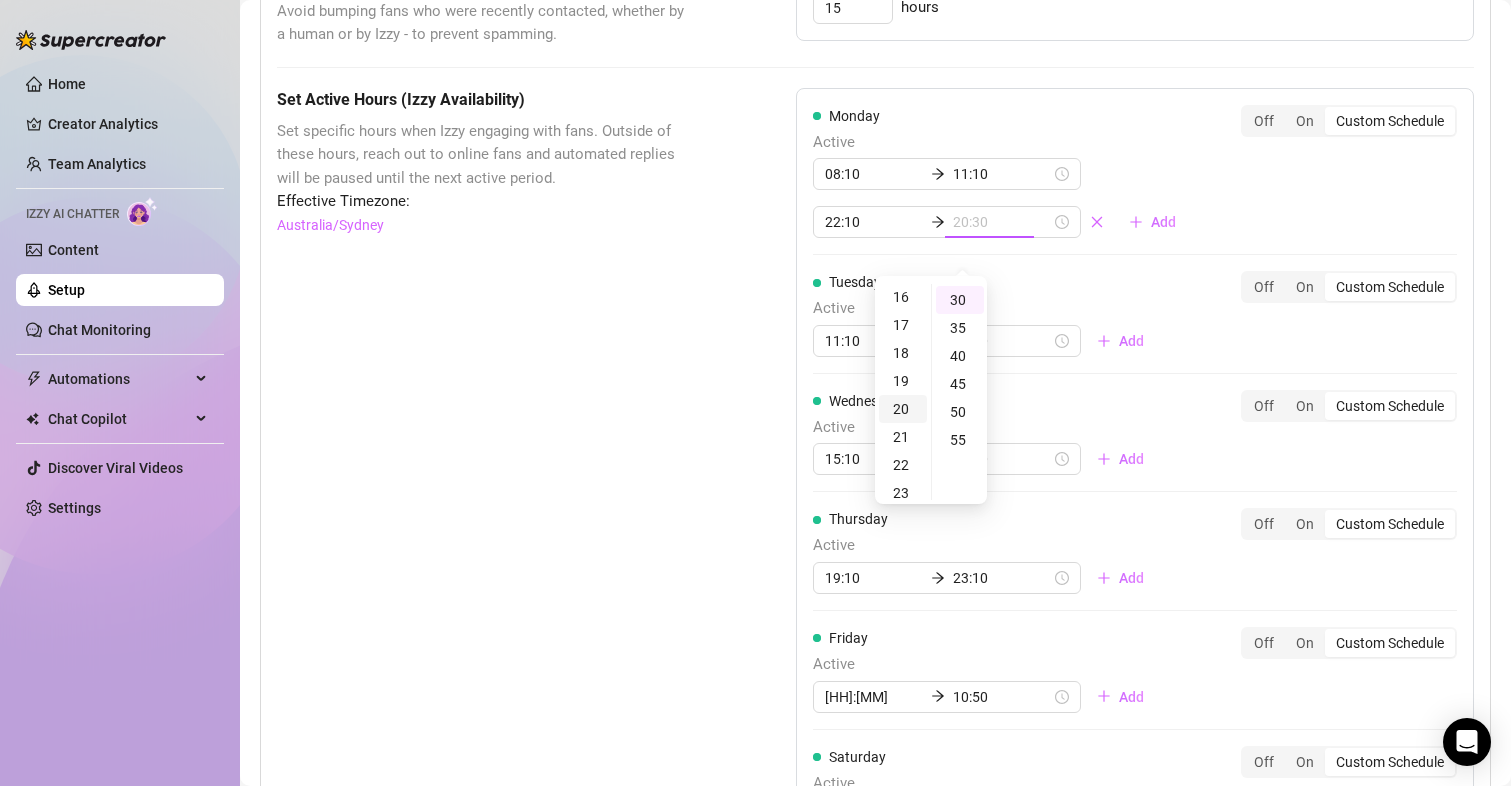 click on "20" at bounding box center [903, 409] 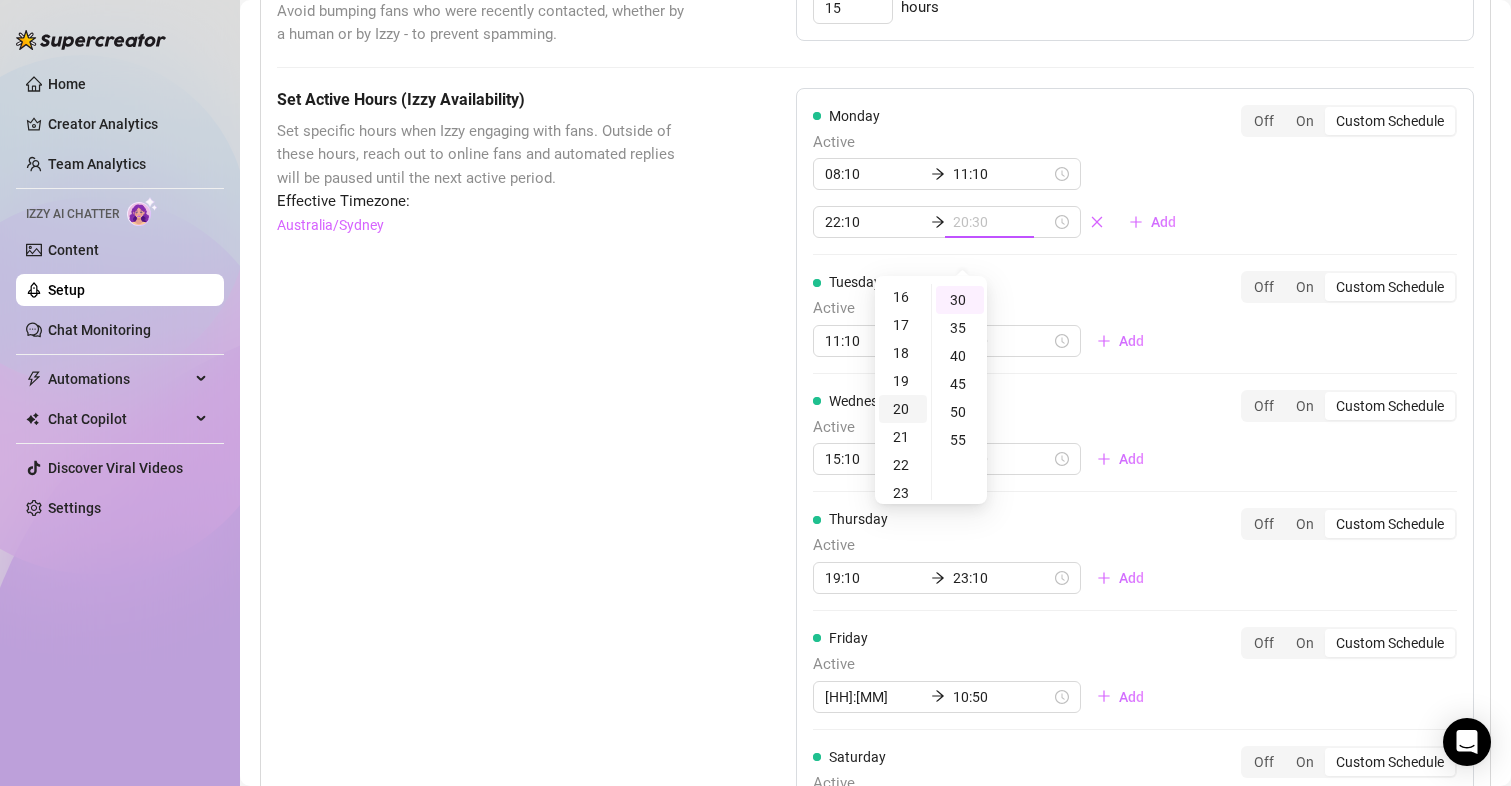 scroll, scrollTop: 558, scrollLeft: 0, axis: vertical 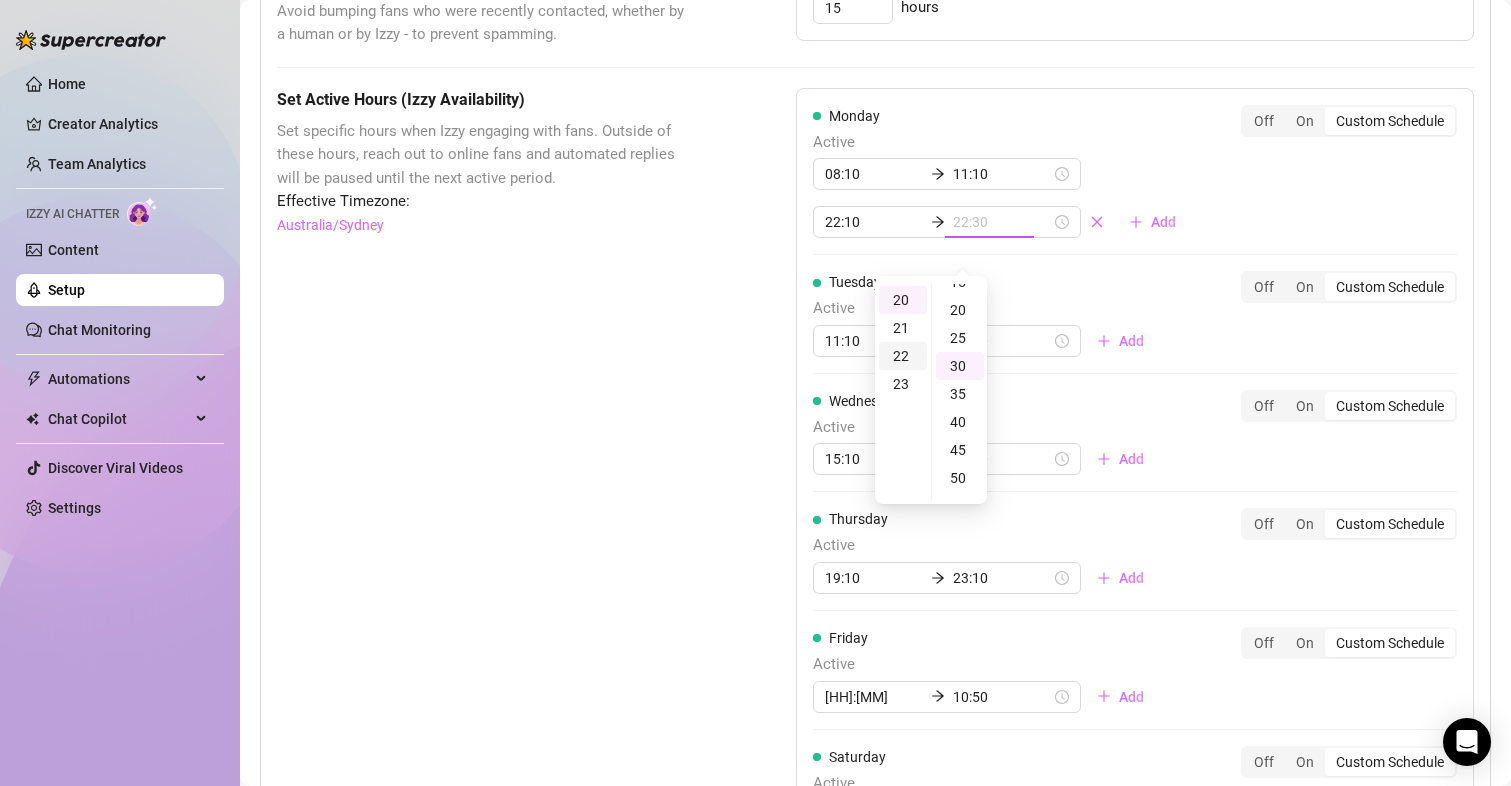 click on "22" at bounding box center [903, 356] 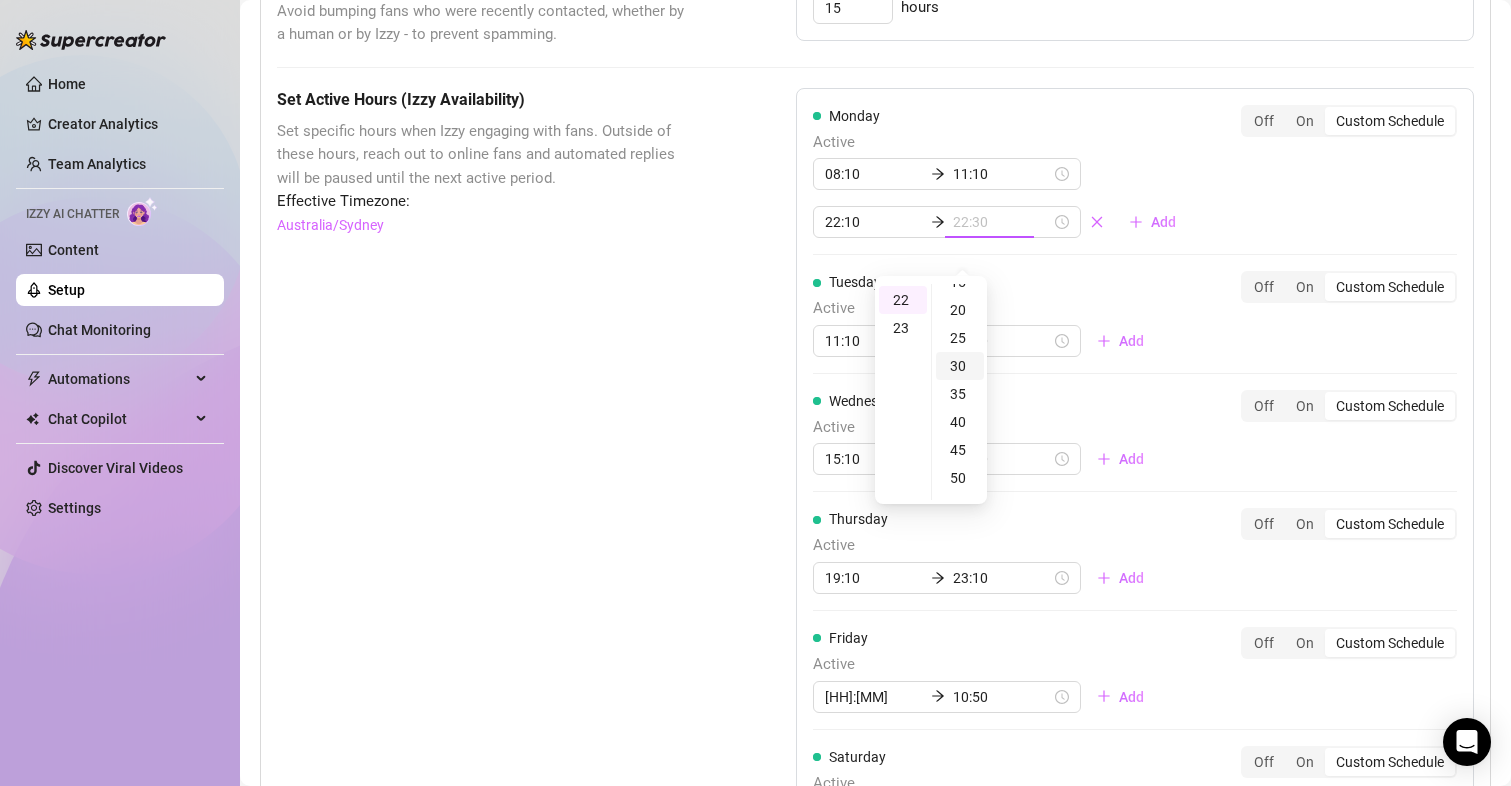 click on "30" at bounding box center [960, 366] 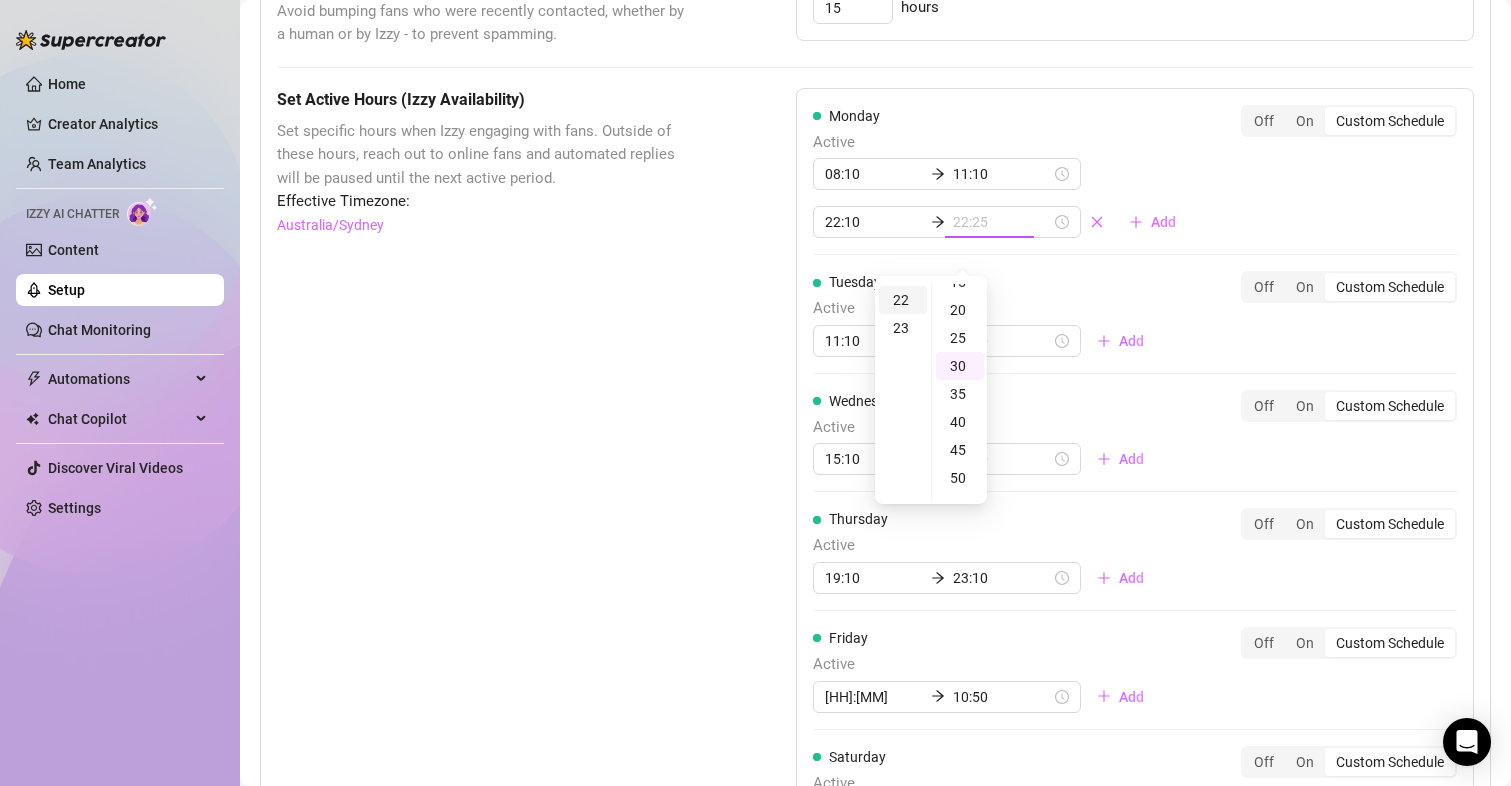 type on "22:30" 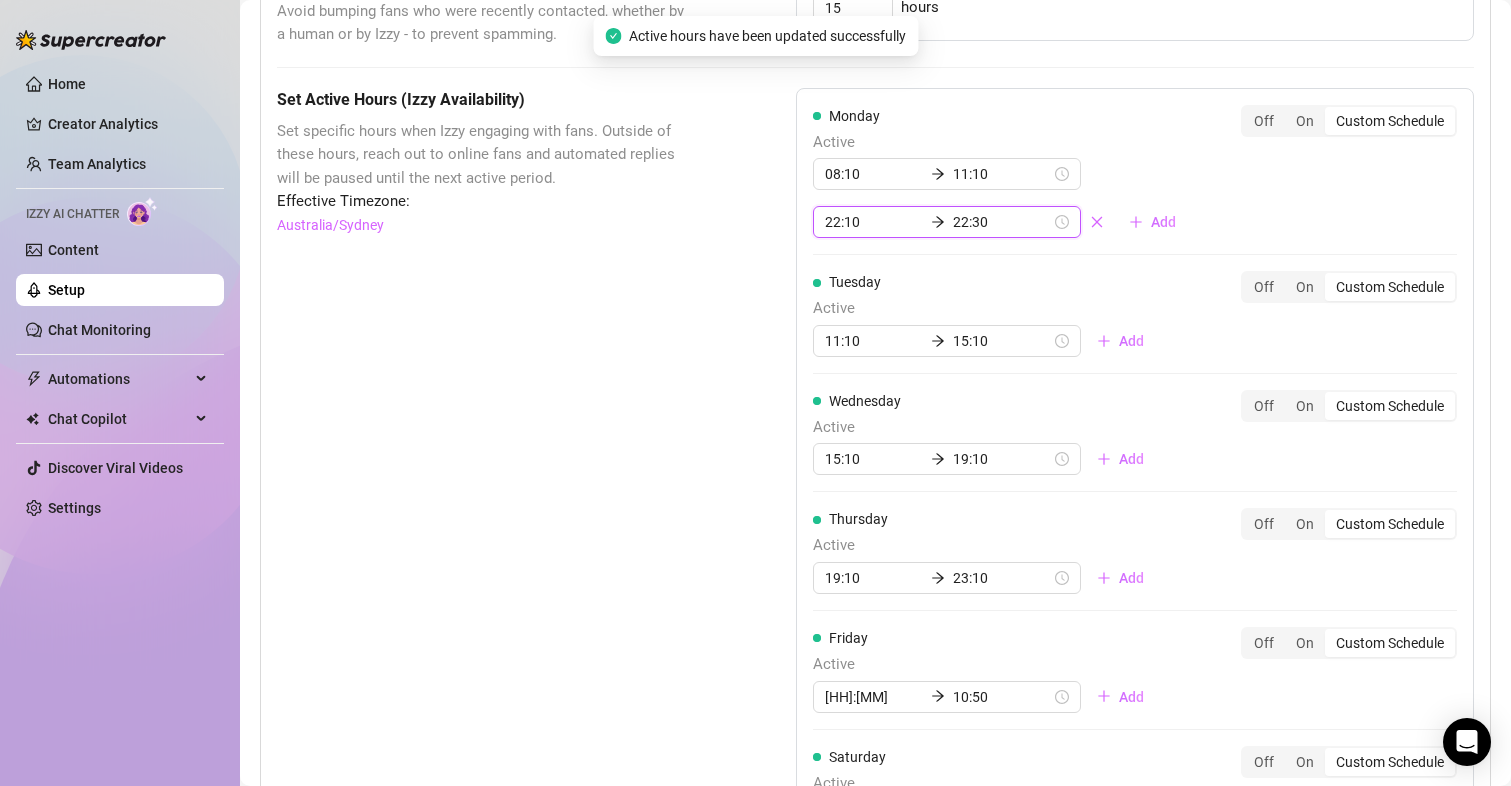 click on "22:10" at bounding box center [874, 222] 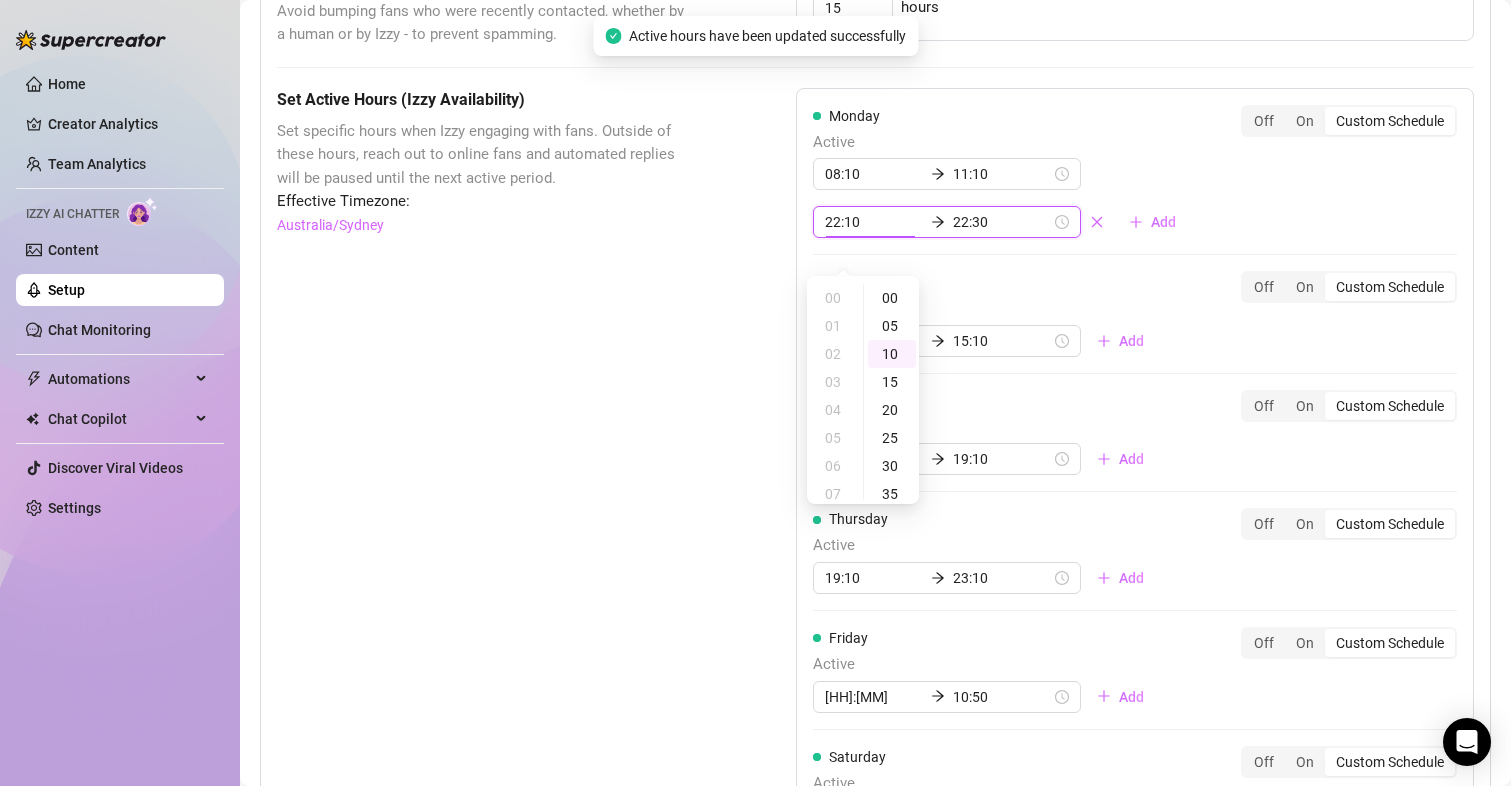 scroll, scrollTop: 614, scrollLeft: 0, axis: vertical 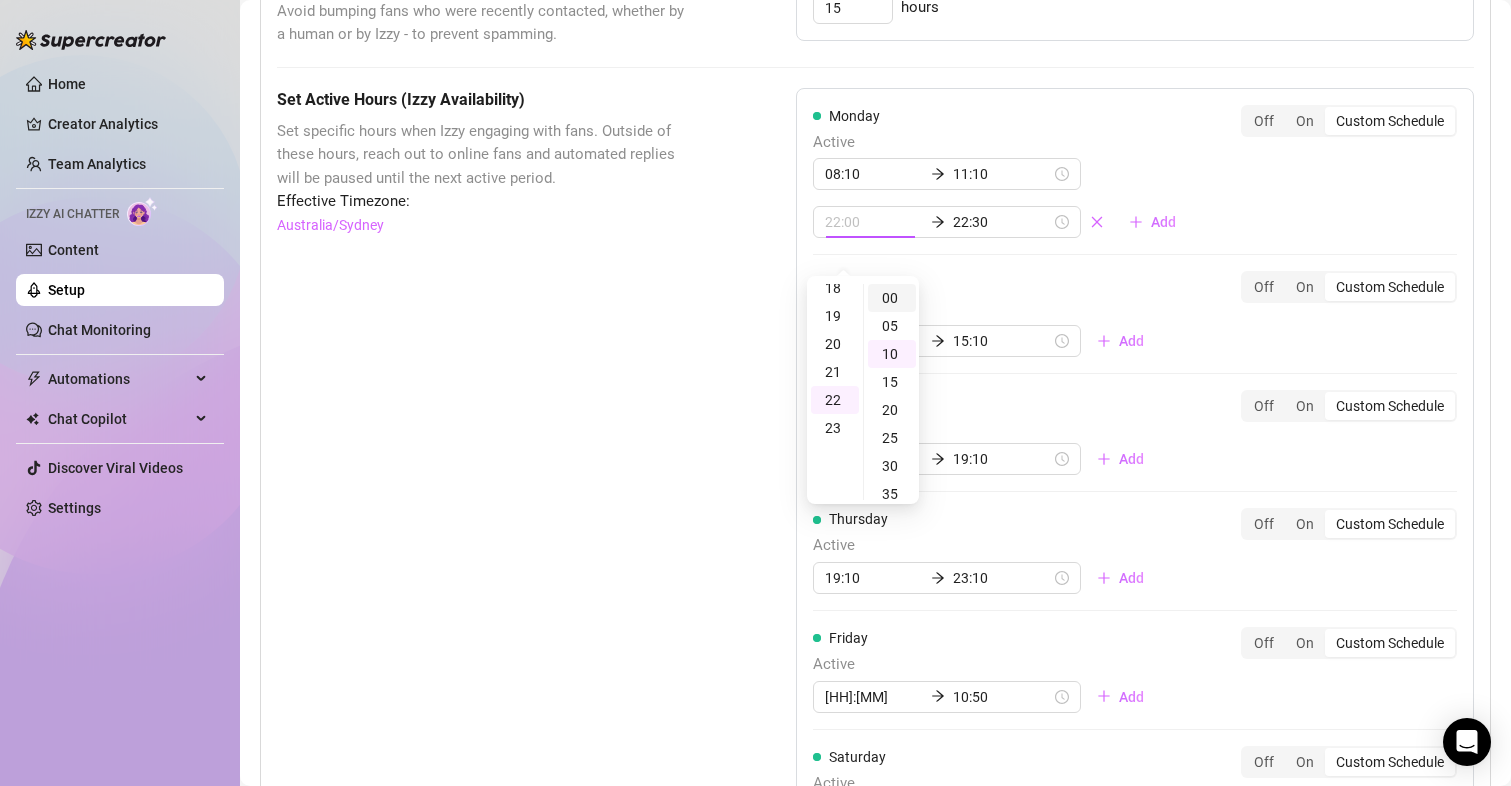 click on "00" at bounding box center (892, 298) 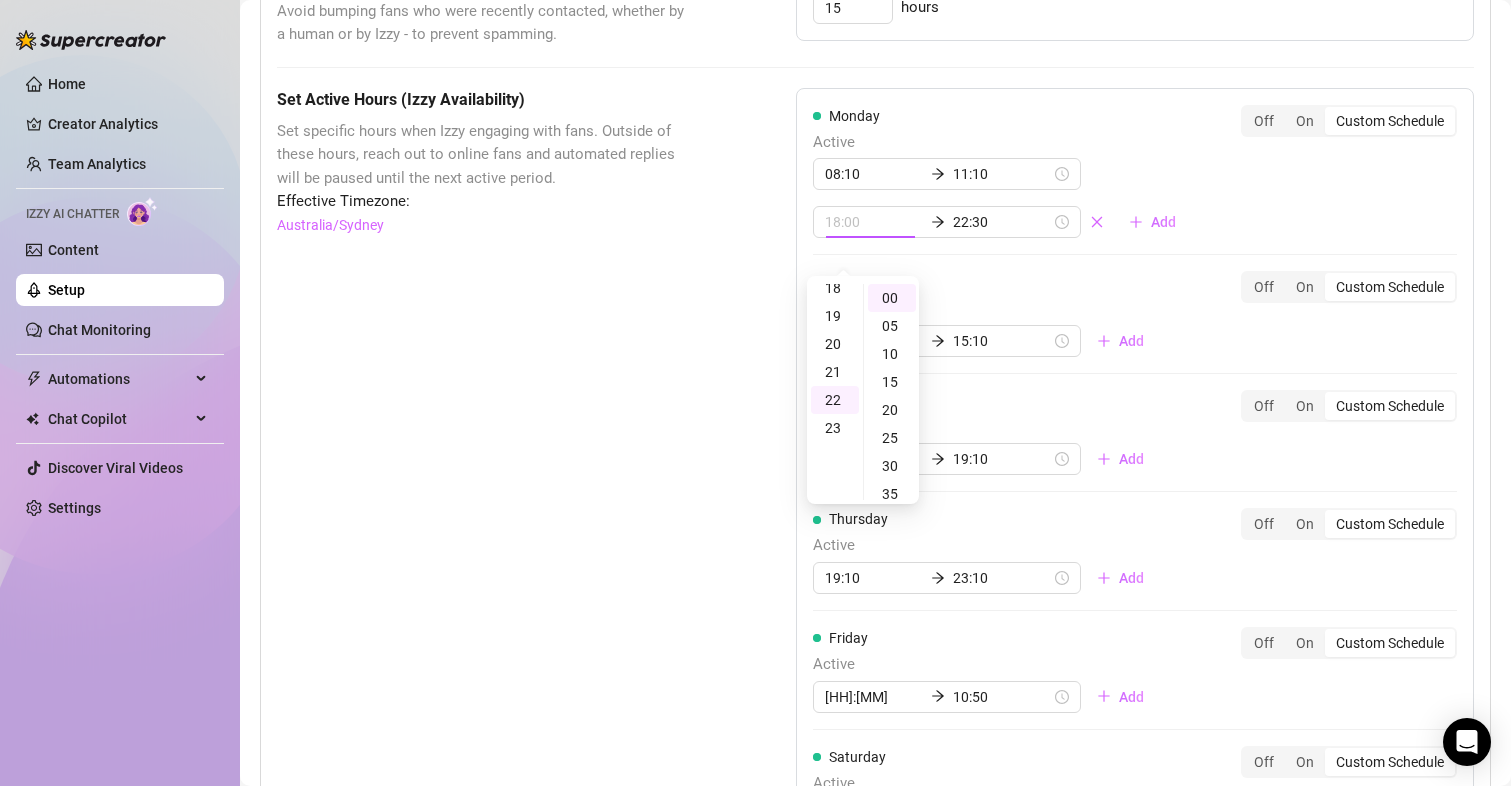 type on "22:00" 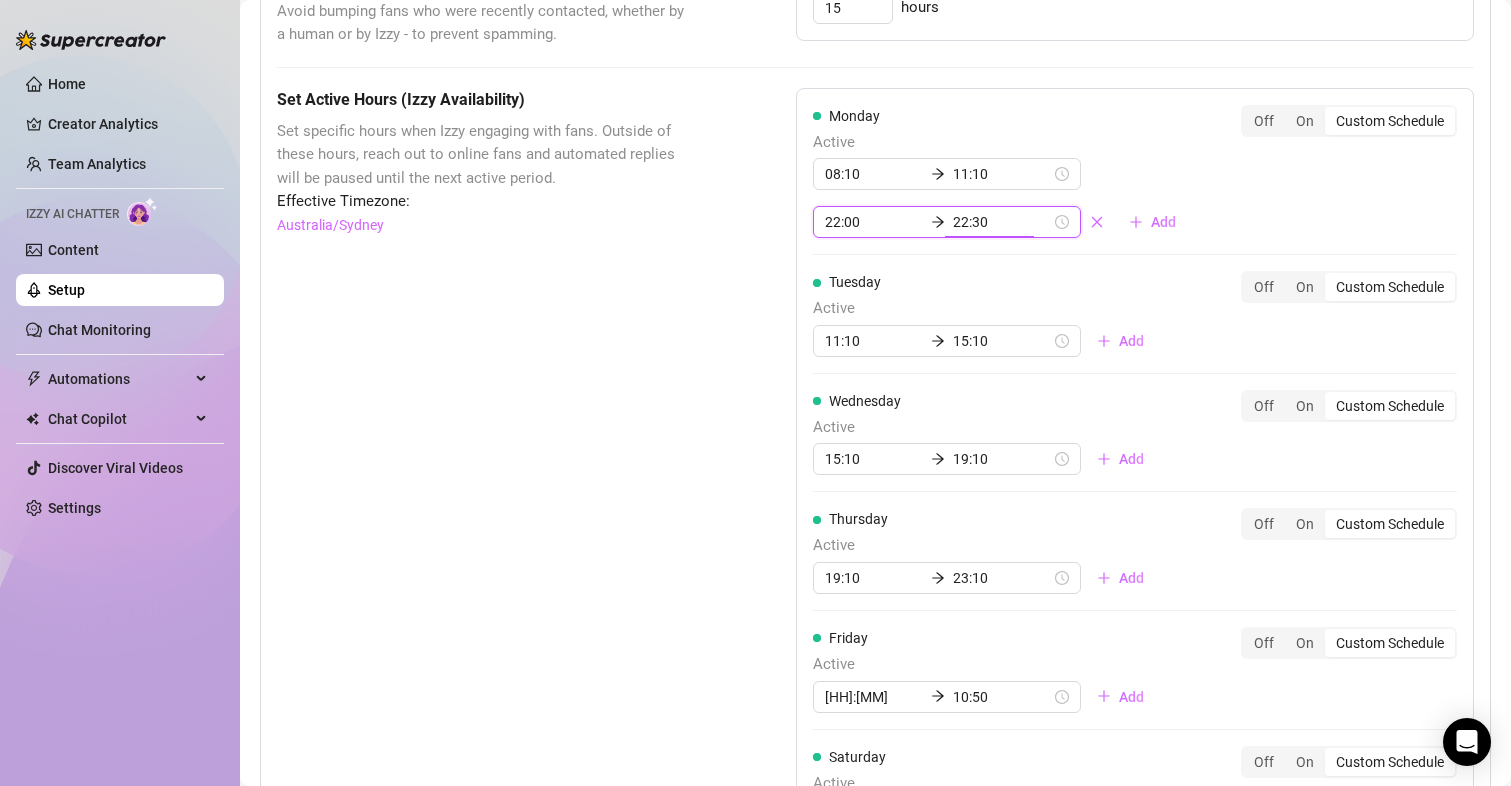 click on "Set Active Hours (Izzy Availability) Set specific hours when Izzy engaging with fans. Outside of these hours, reach out to online fans and automated replies will be paused until the next active period. Effective Timezone: Australia/Sydney" at bounding box center [486, 607] 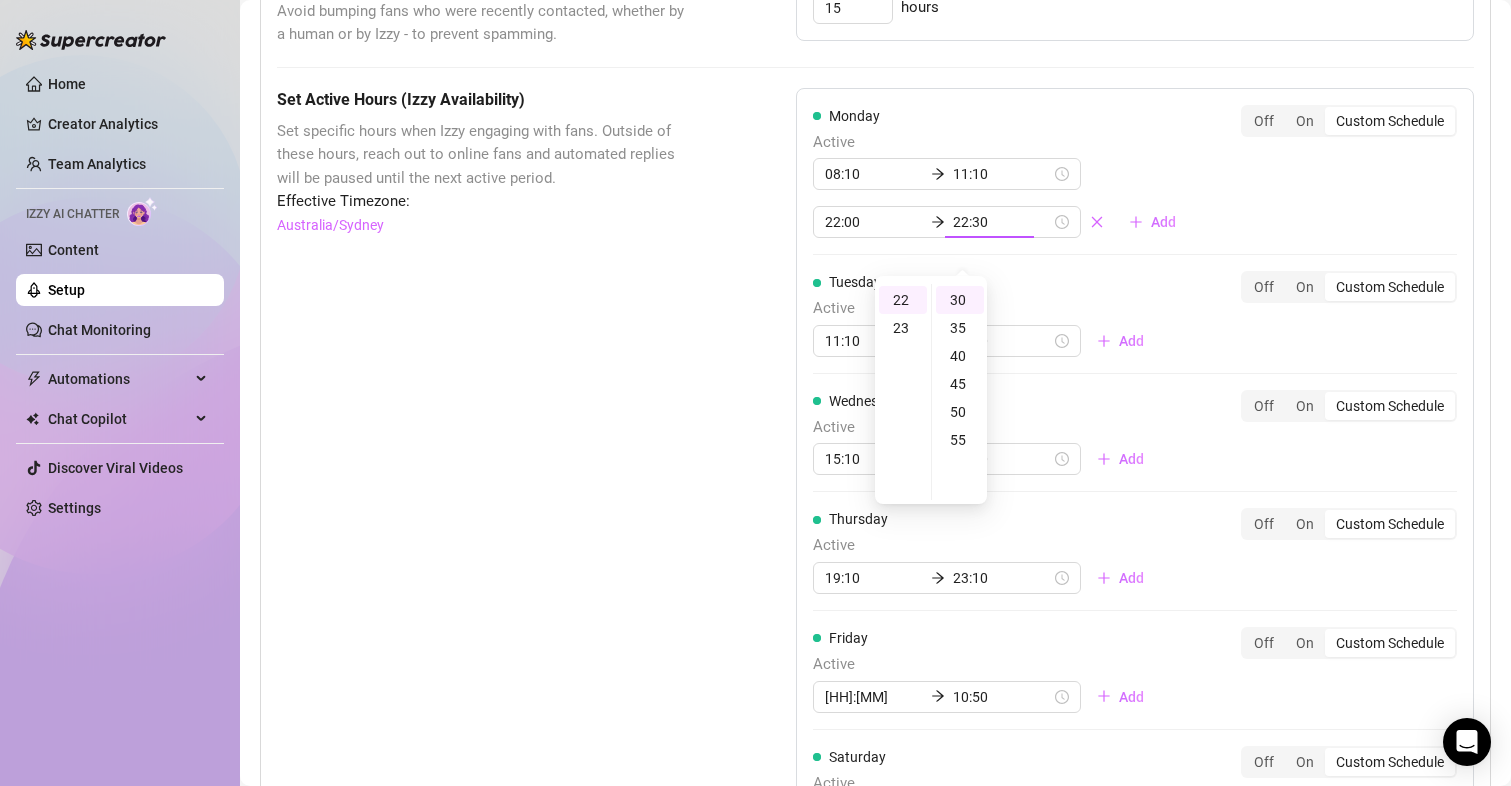 click on "Set Active Hours (Izzy Availability) Set specific hours when Izzy engaging with fans. Outside of these hours, reach out to online fans and automated replies will be paused until the next active period. Effective Timezone: Australia/Sydney" at bounding box center (486, 607) 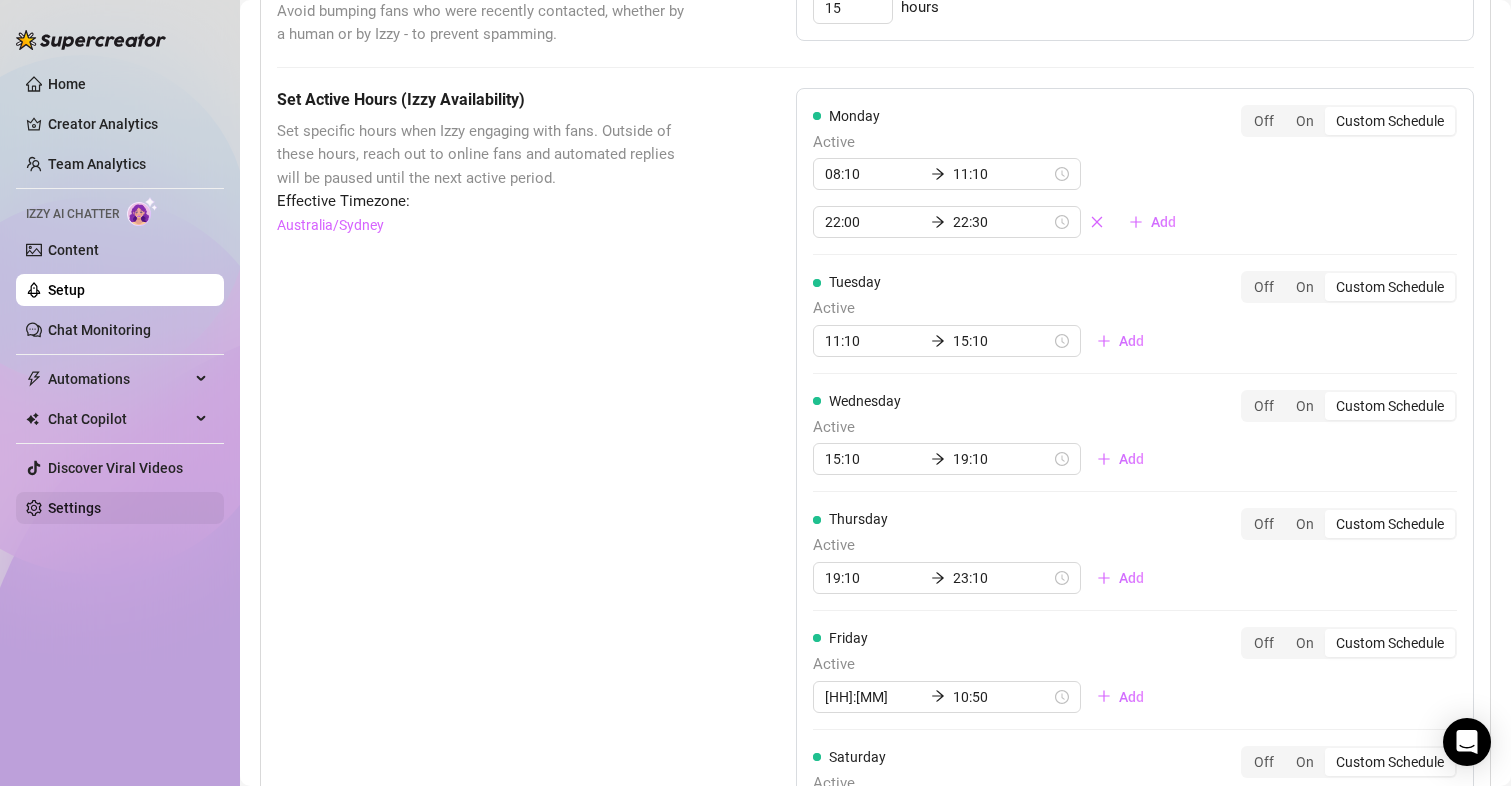 click on "Settings" at bounding box center (74, 508) 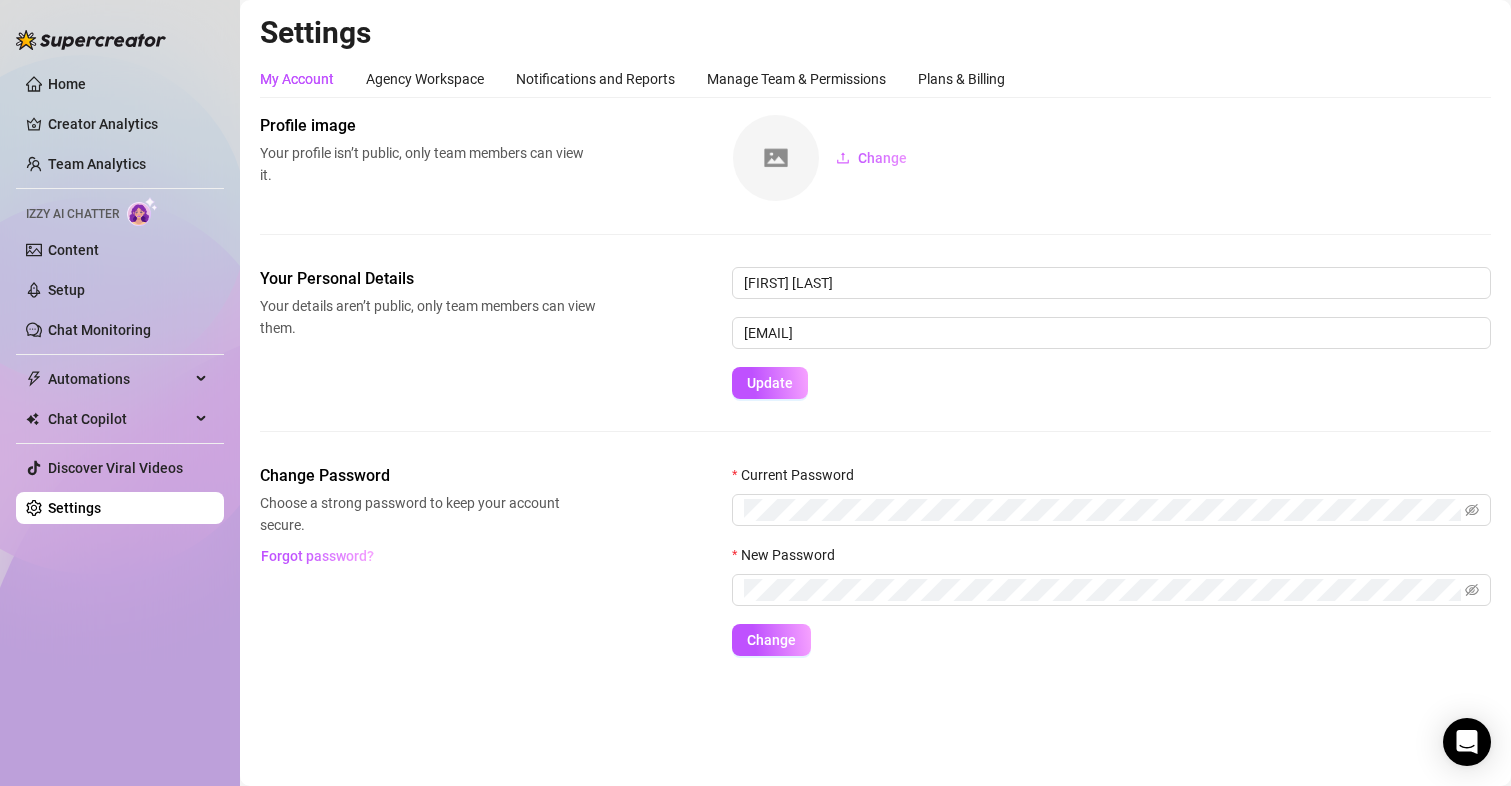 scroll, scrollTop: 0, scrollLeft: 0, axis: both 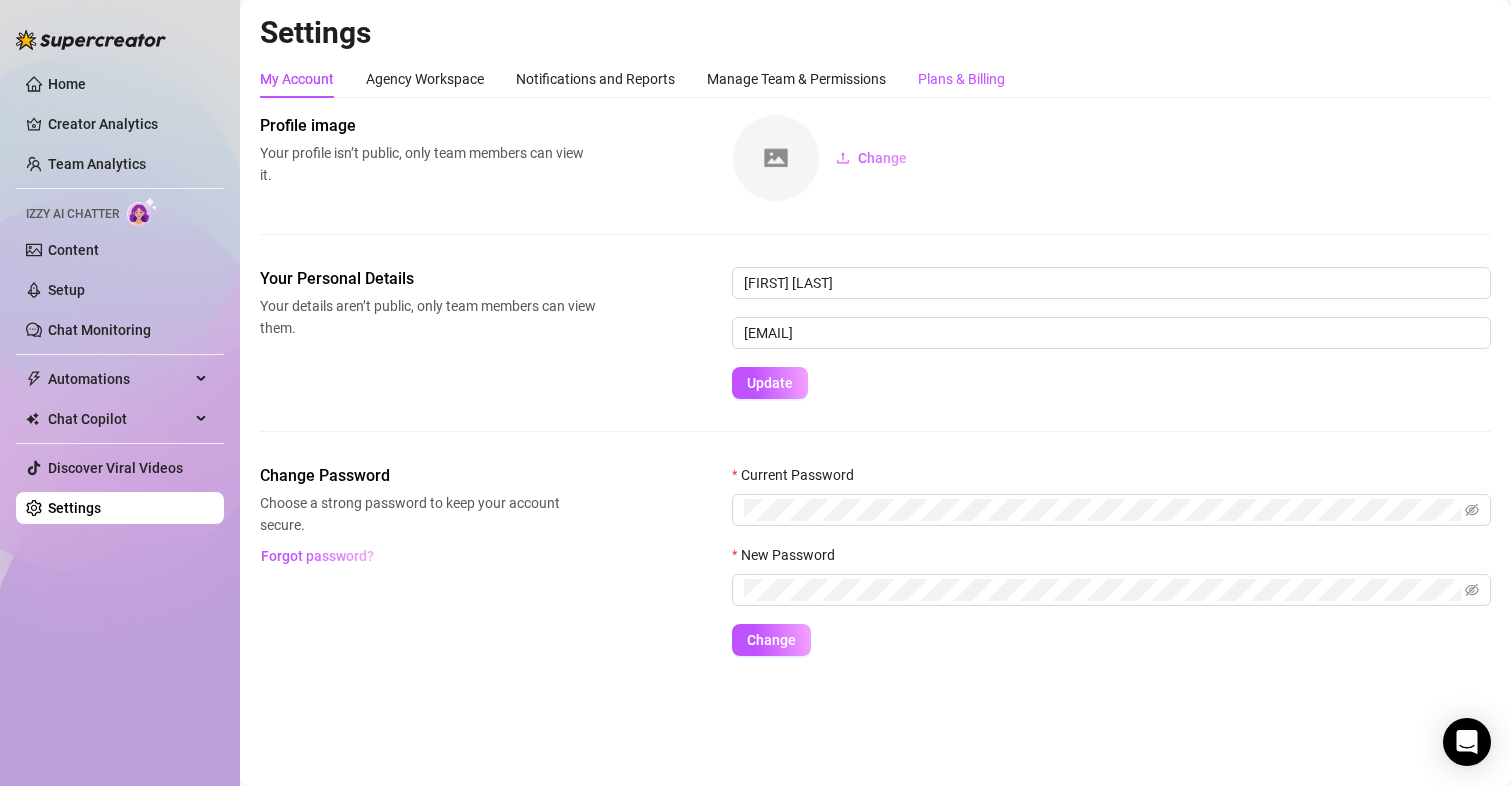 click on "Plans & Billing" at bounding box center (961, 79) 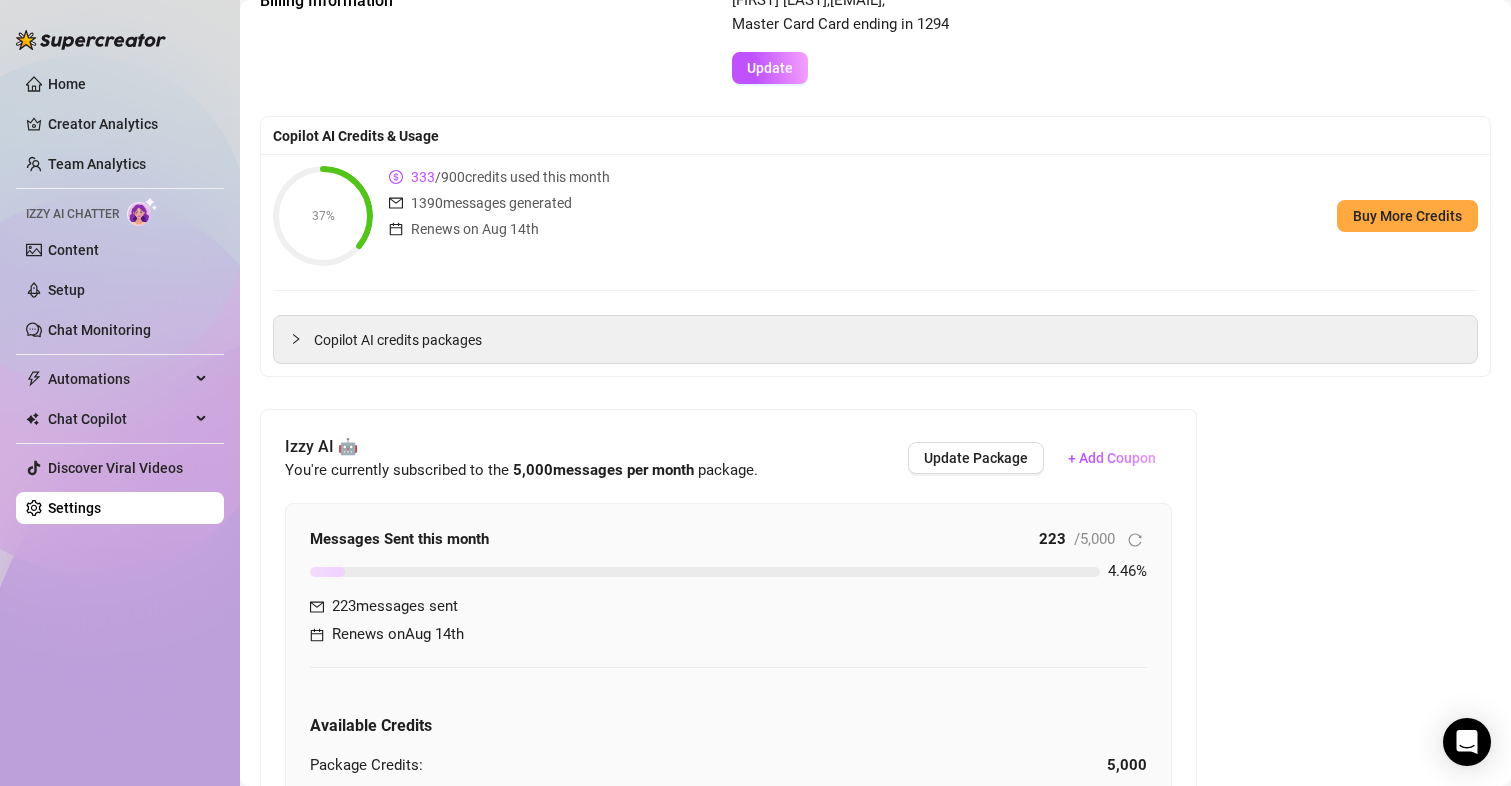 scroll, scrollTop: 0, scrollLeft: 0, axis: both 